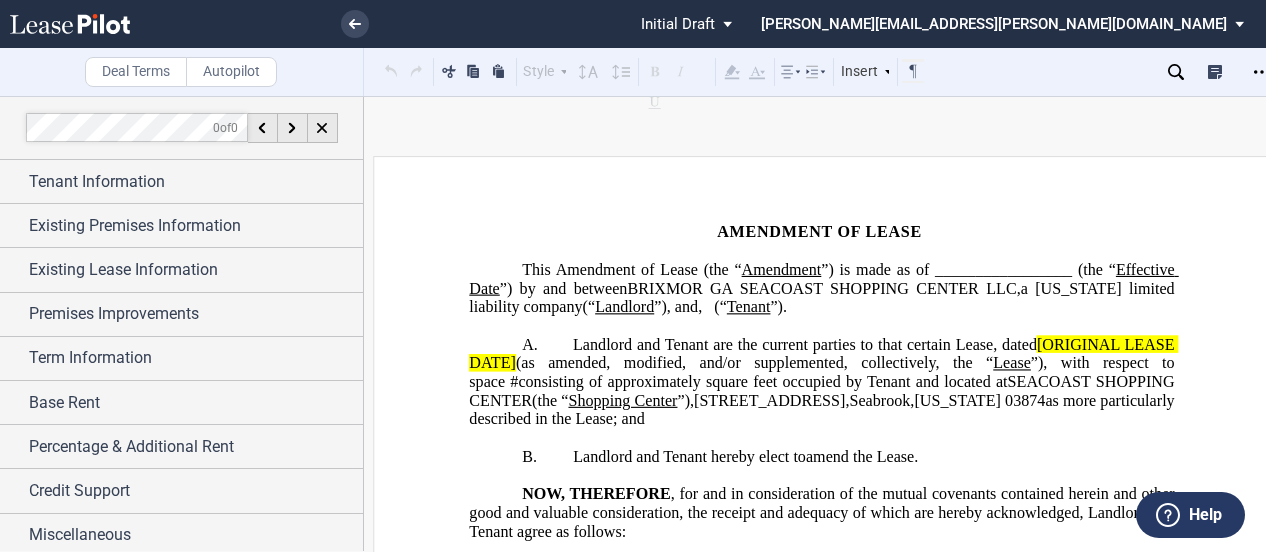 scroll, scrollTop: 0, scrollLeft: 0, axis: both 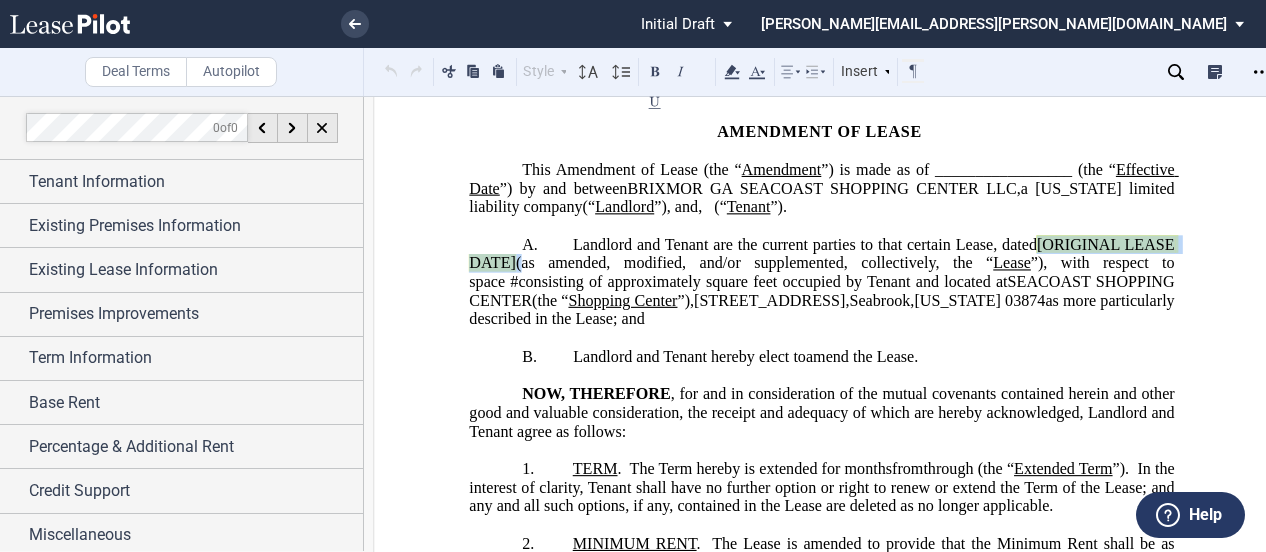 drag, startPoint x: 514, startPoint y: 266, endPoint x: 1030, endPoint y: 253, distance: 516.16376 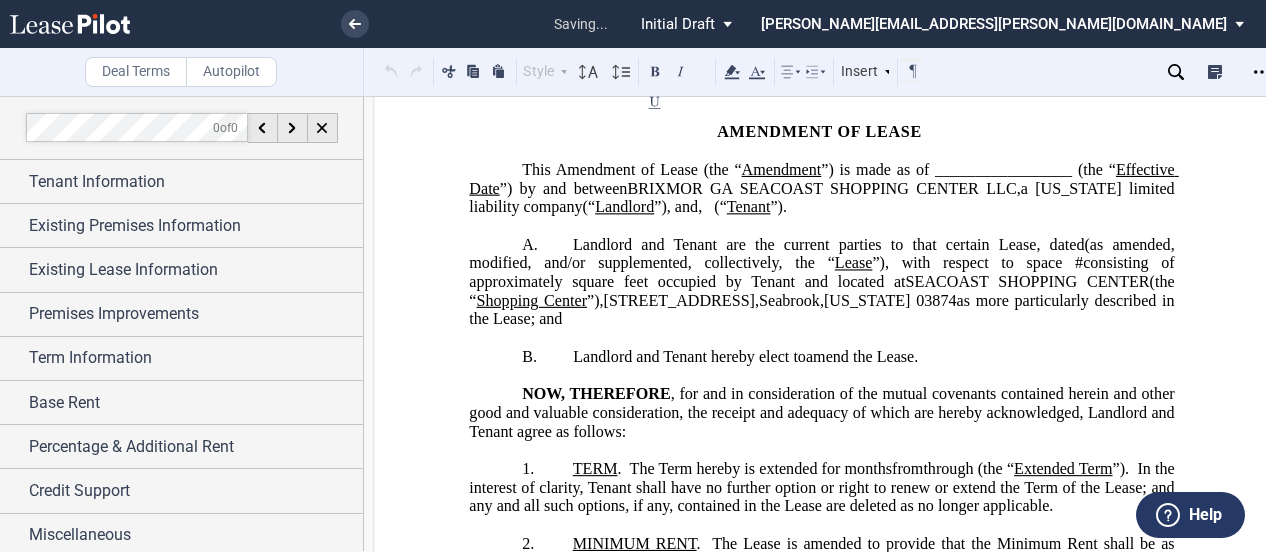 type 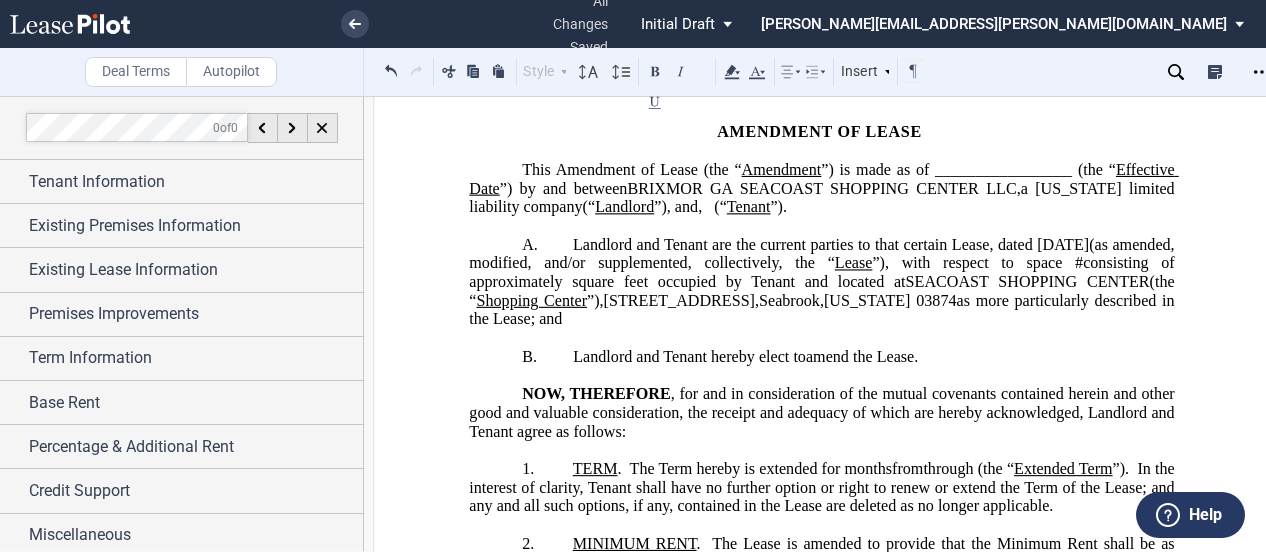 click on "”), with respect to space" 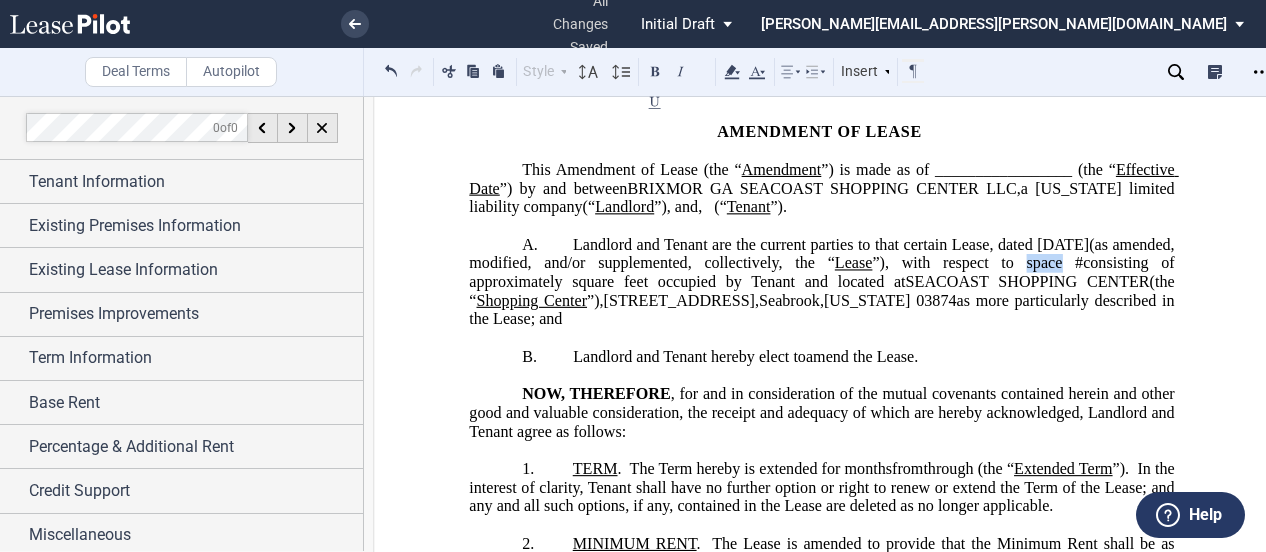drag, startPoint x: 1053, startPoint y: 261, endPoint x: 1020, endPoint y: 259, distance: 33.06055 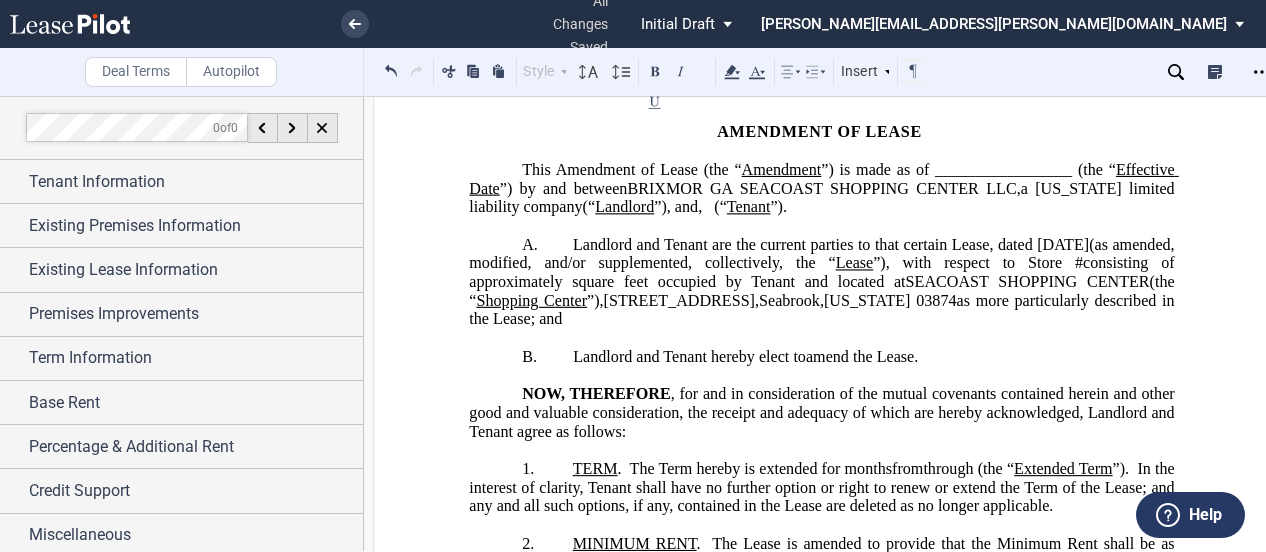 click on "Amendment of Lease (the “" 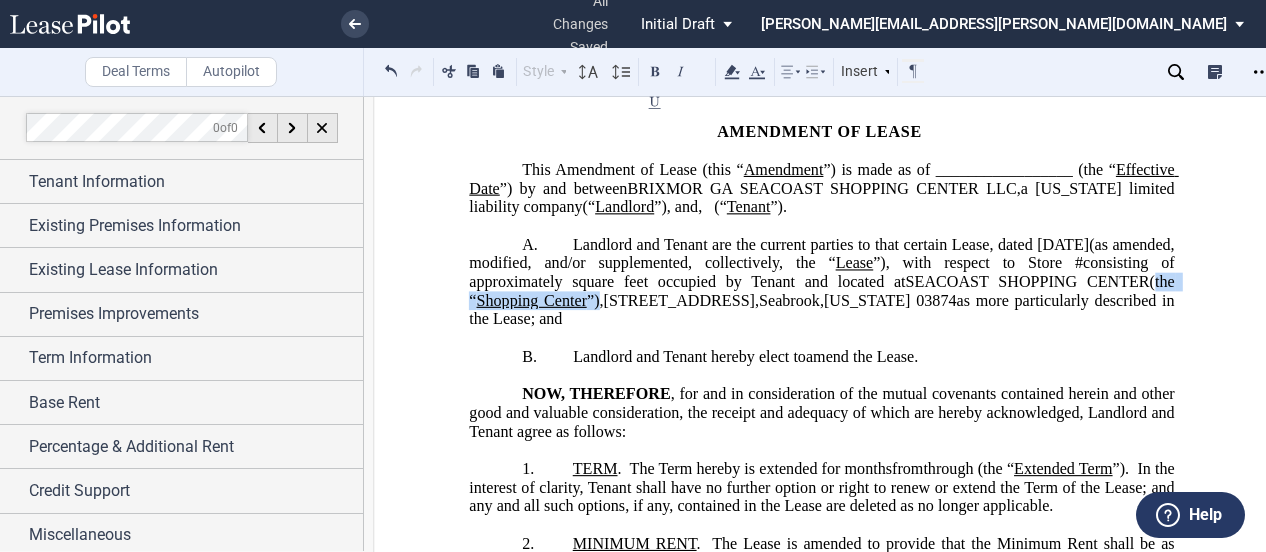 drag, startPoint x: 596, startPoint y: 302, endPoint x: 1146, endPoint y: 286, distance: 550.23267 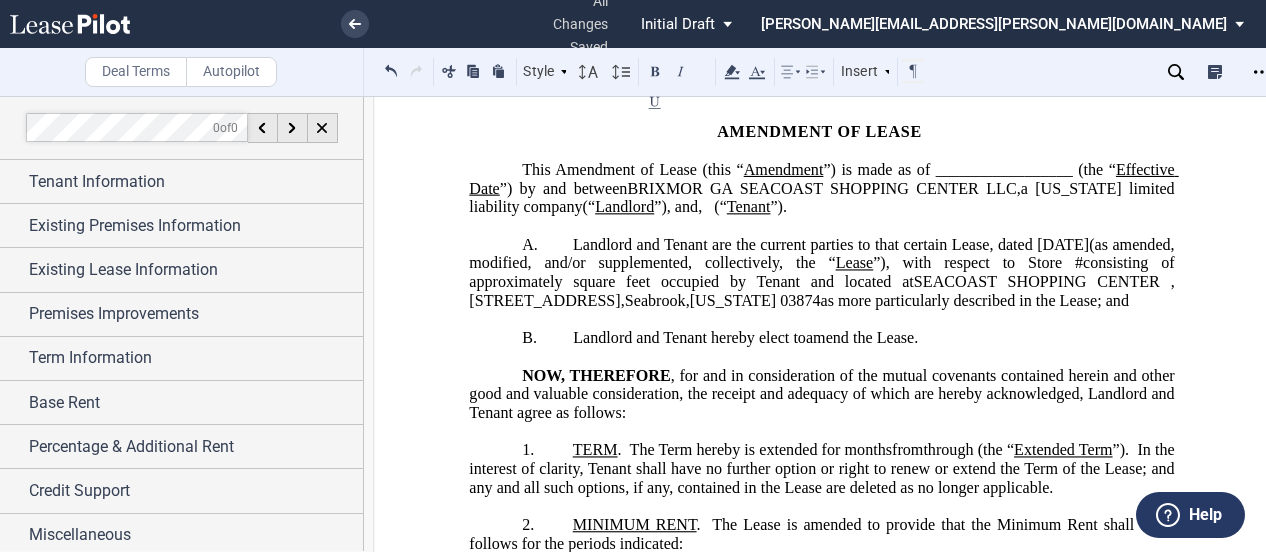 click on "as more particularly described in the Lease; and" 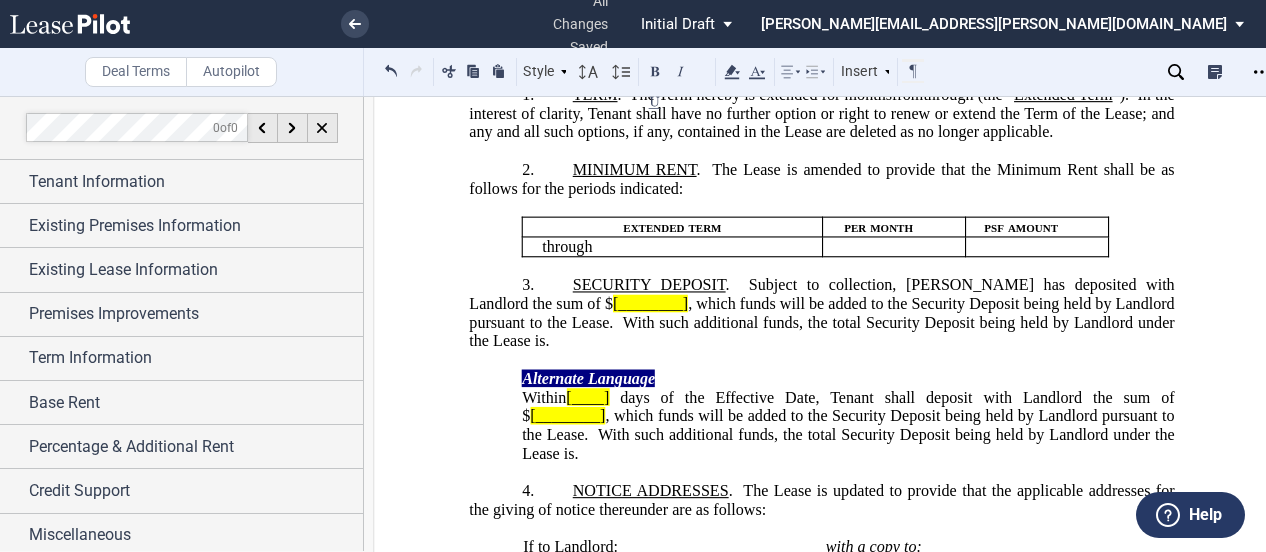 scroll, scrollTop: 600, scrollLeft: 0, axis: vertical 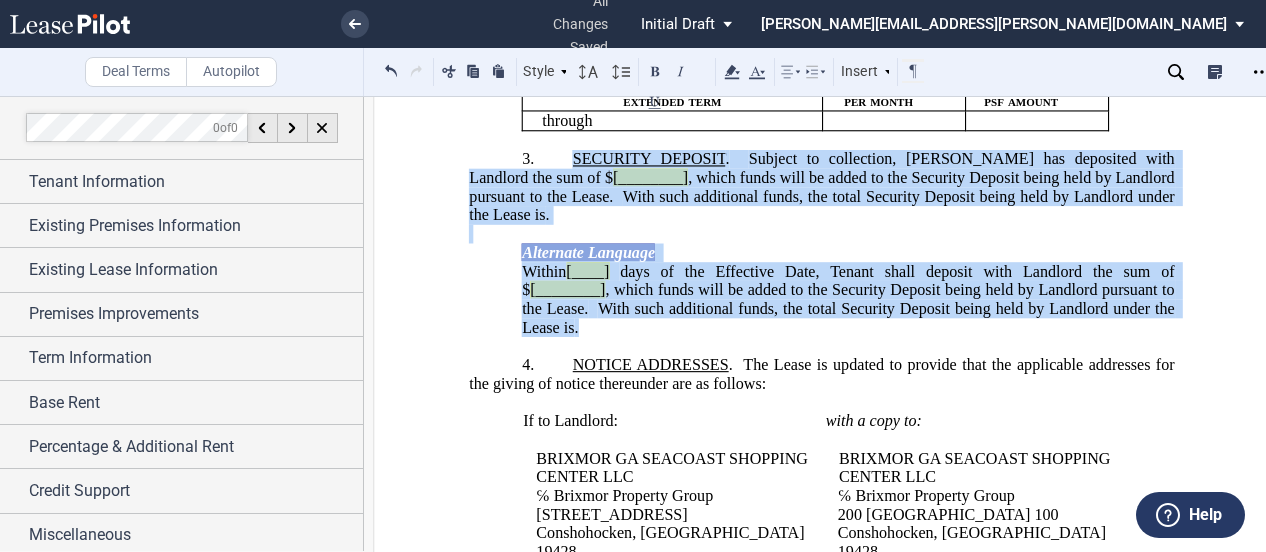 drag, startPoint x: 673, startPoint y: 362, endPoint x: 566, endPoint y: 187, distance: 205.11948 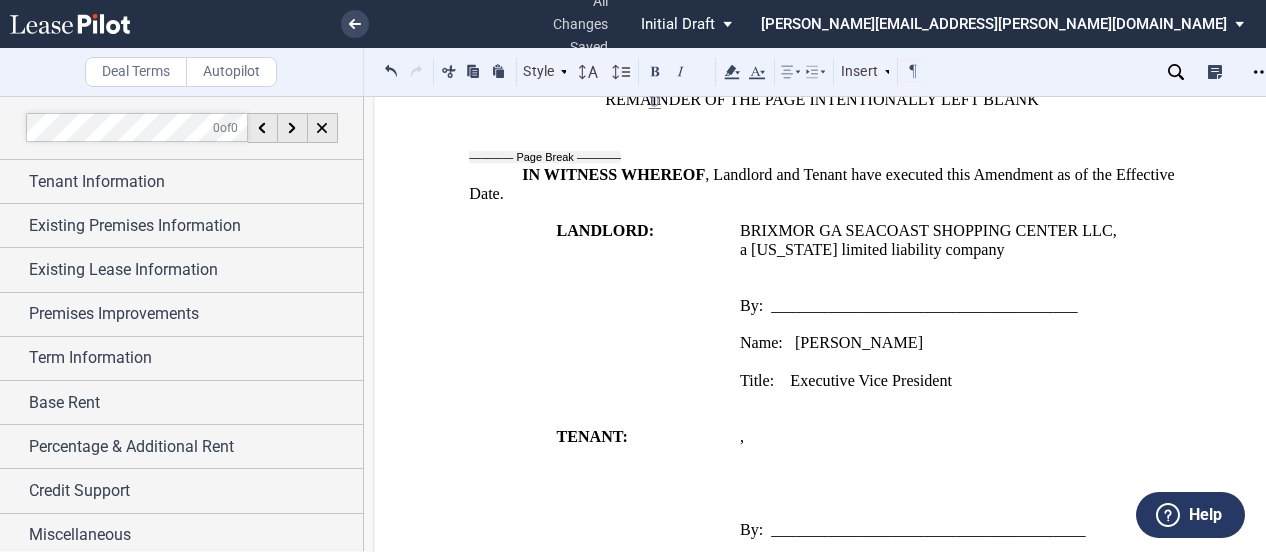 scroll, scrollTop: 1700, scrollLeft: 0, axis: vertical 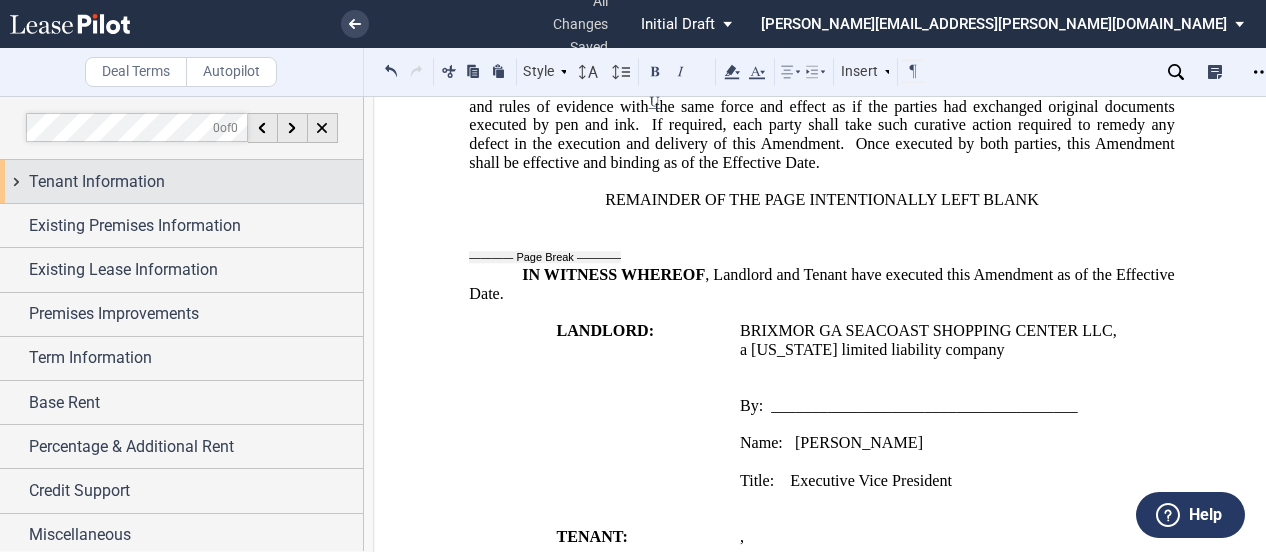click on "Tenant Information" at bounding box center [97, 182] 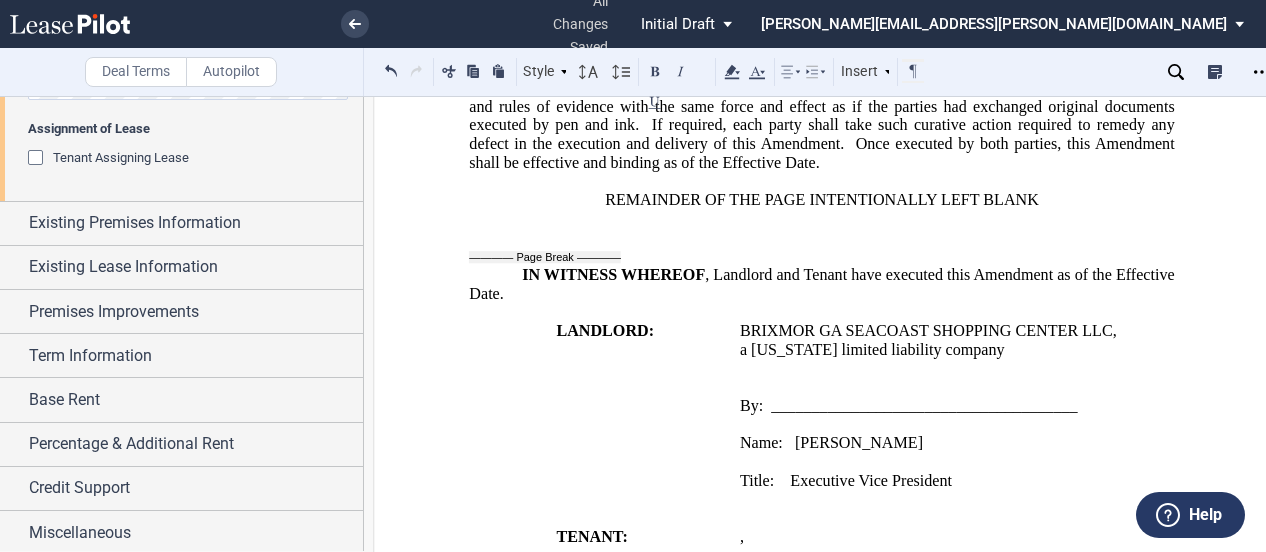 scroll, scrollTop: 822, scrollLeft: 0, axis: vertical 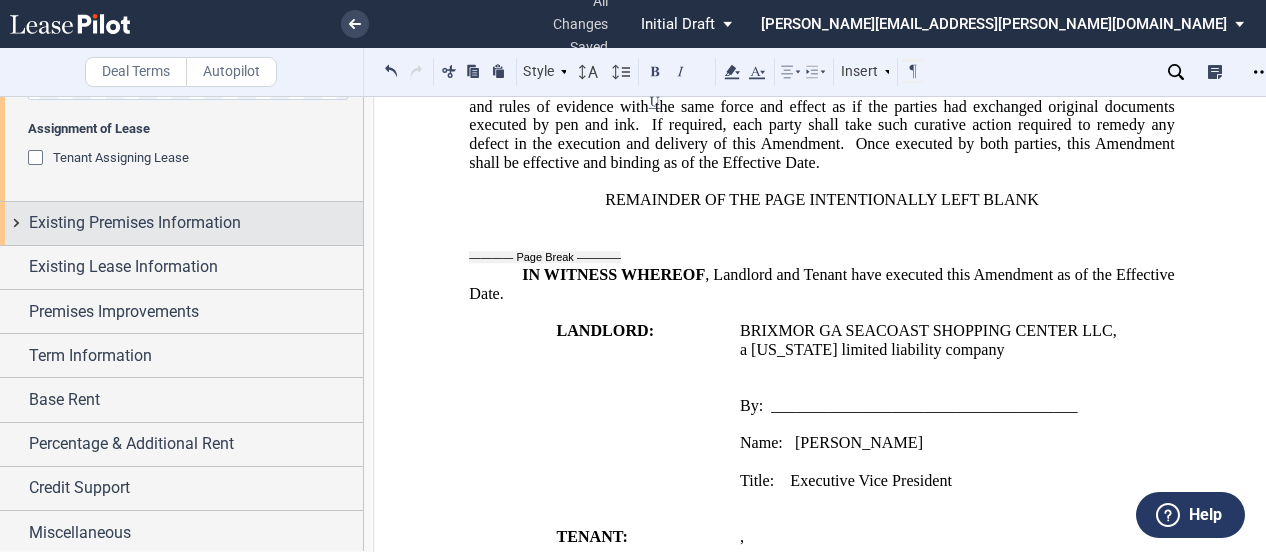 click on "Existing Premises Information" at bounding box center (135, 223) 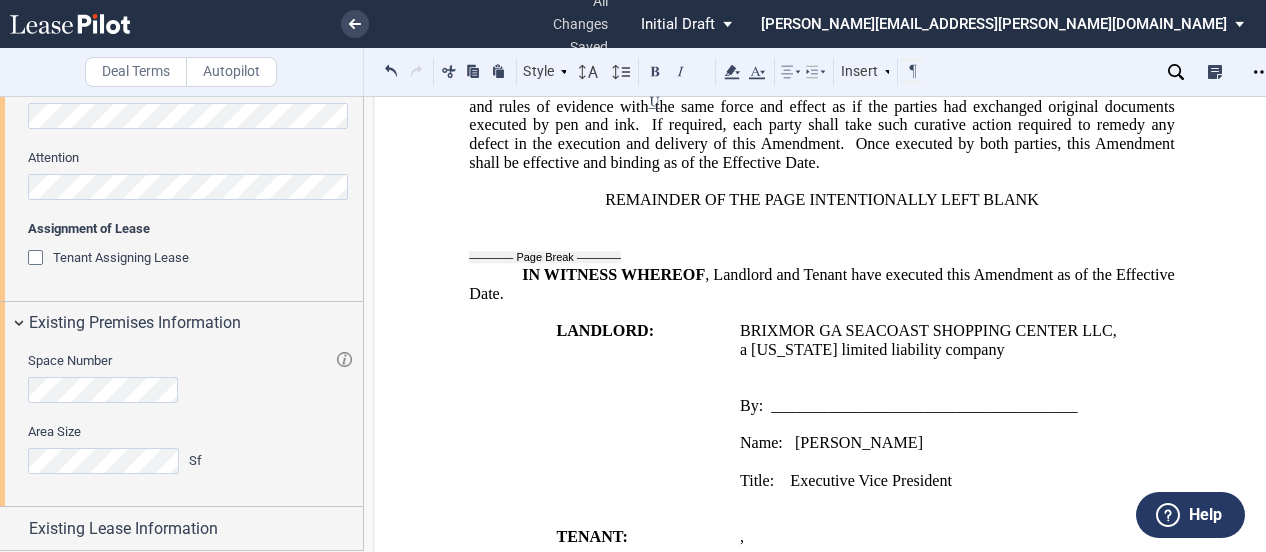 scroll, scrollTop: 922, scrollLeft: 0, axis: vertical 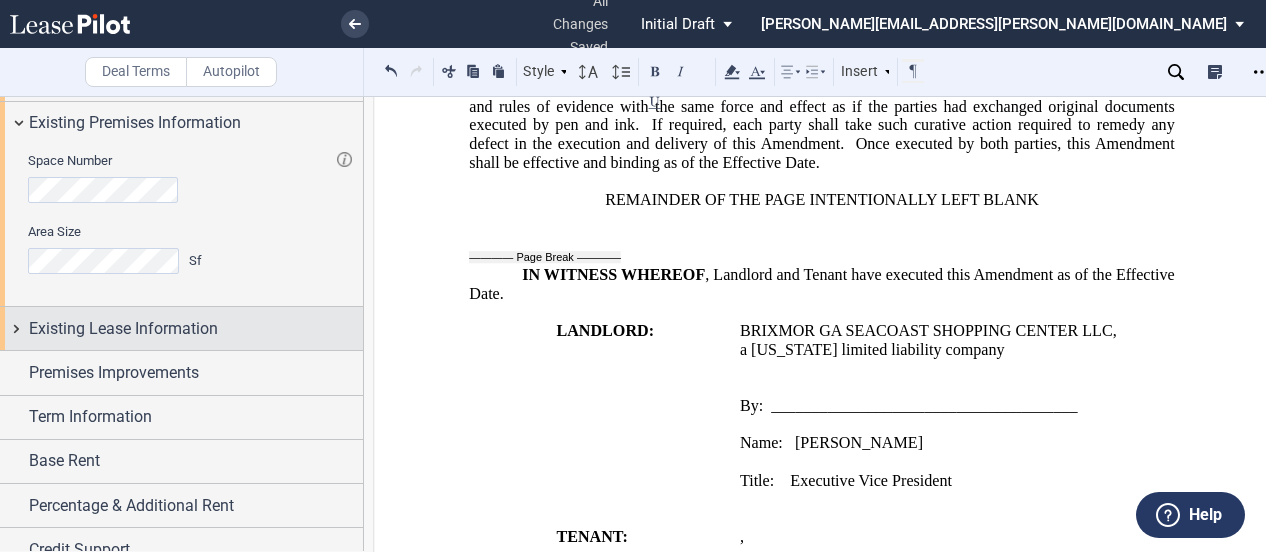 click on "Existing Lease Information" at bounding box center [123, 329] 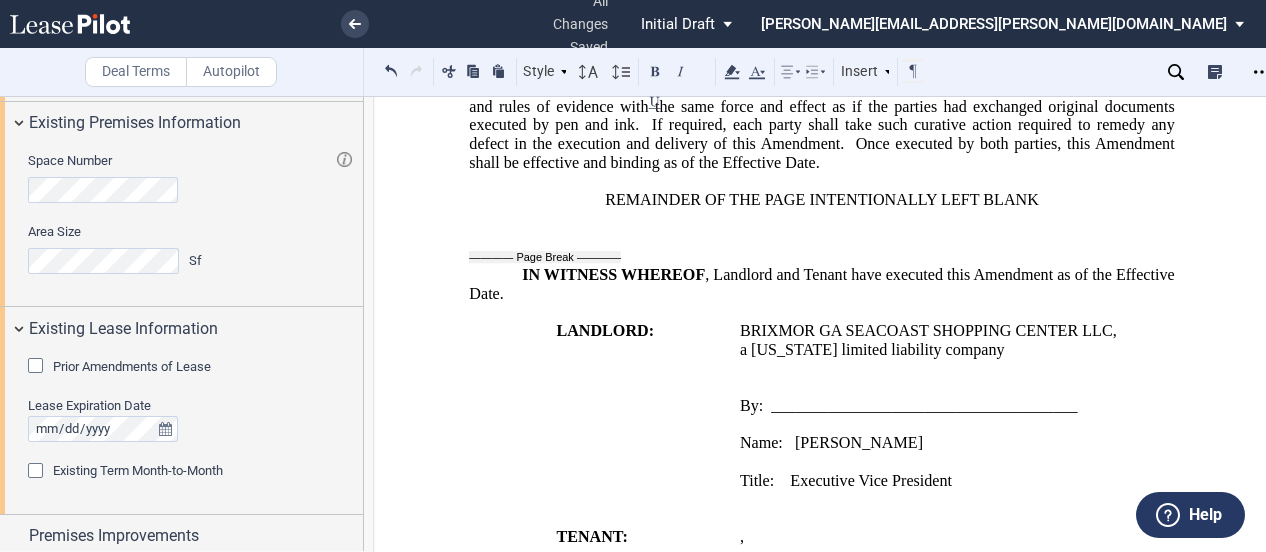 click at bounding box center [38, 368] 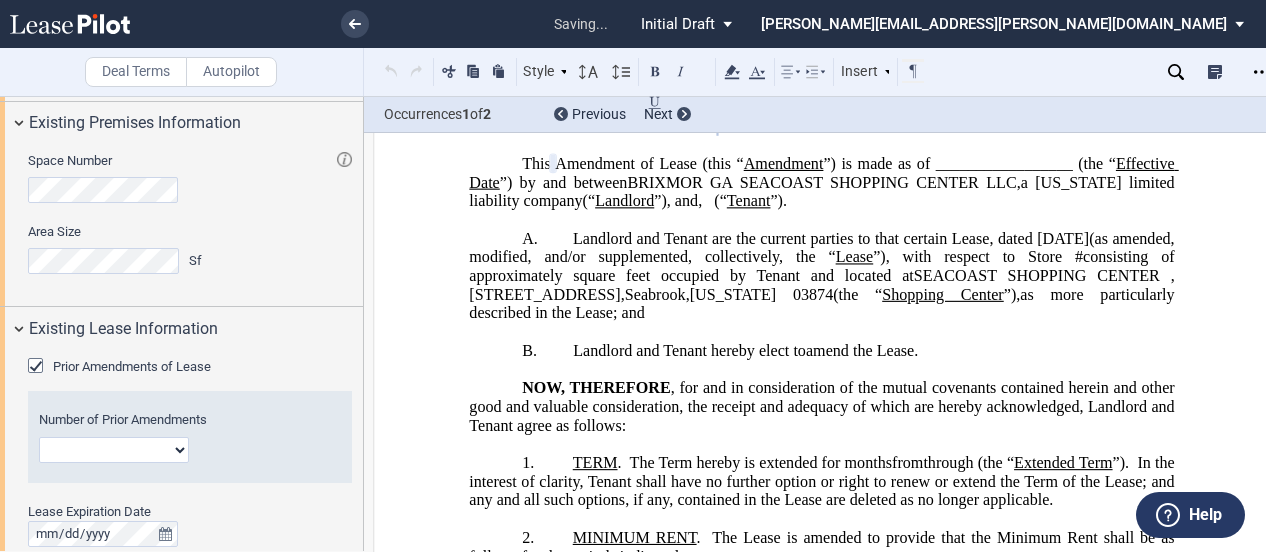 scroll, scrollTop: 0, scrollLeft: 0, axis: both 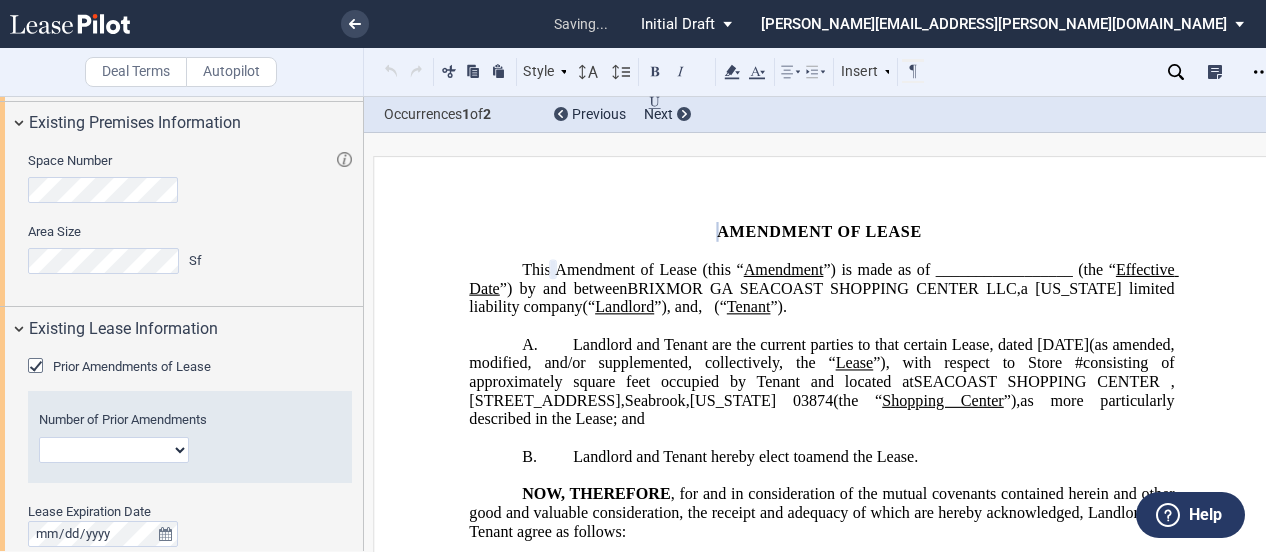 click on "1 2 3 4 5 6 7 8 9 10 11 12" 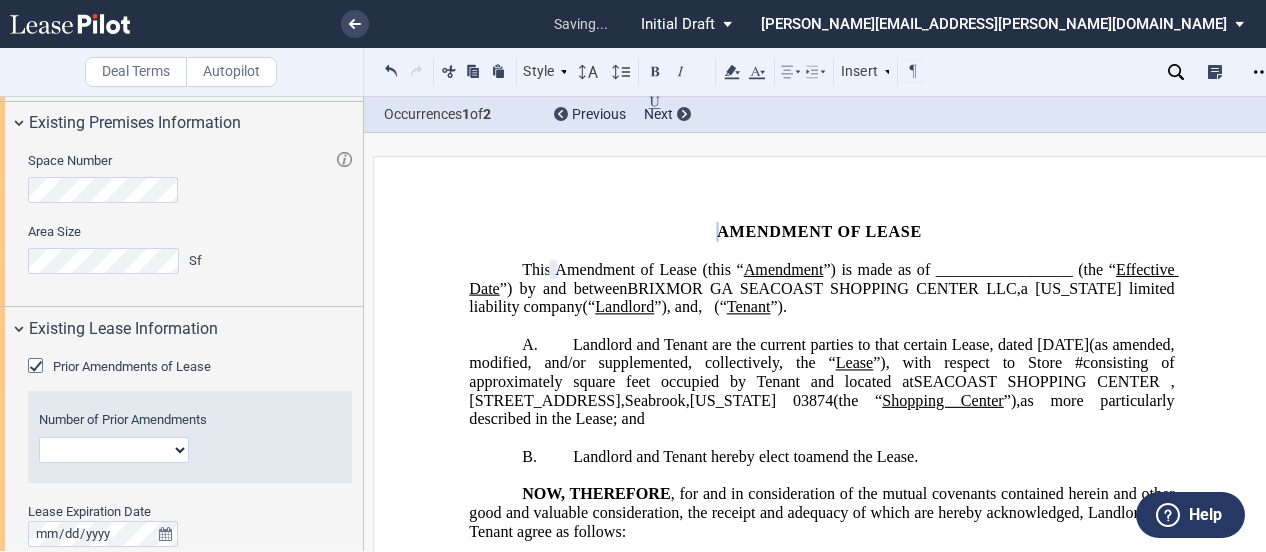 select on "number:1" 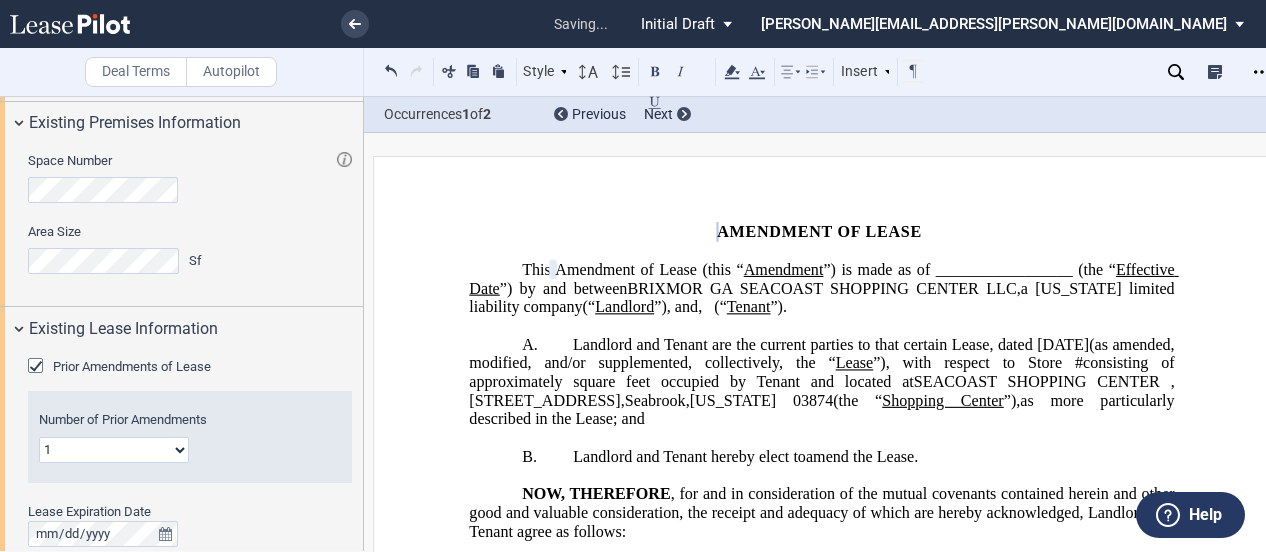 click on "1 2 3 4 5 6 7 8 9 10 11 12" 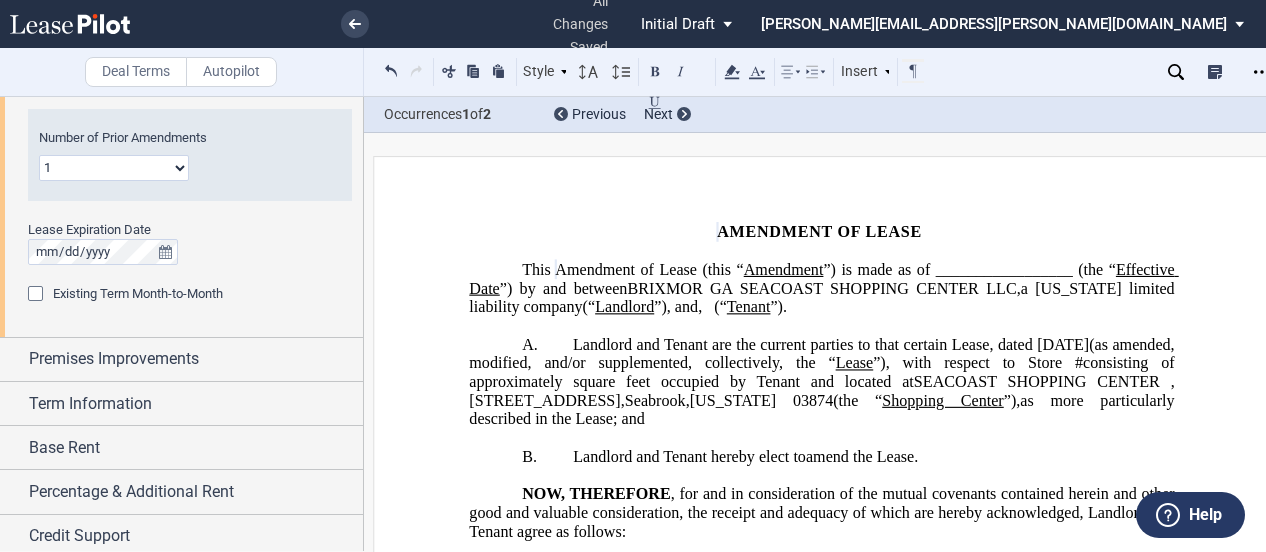 scroll, scrollTop: 1222, scrollLeft: 0, axis: vertical 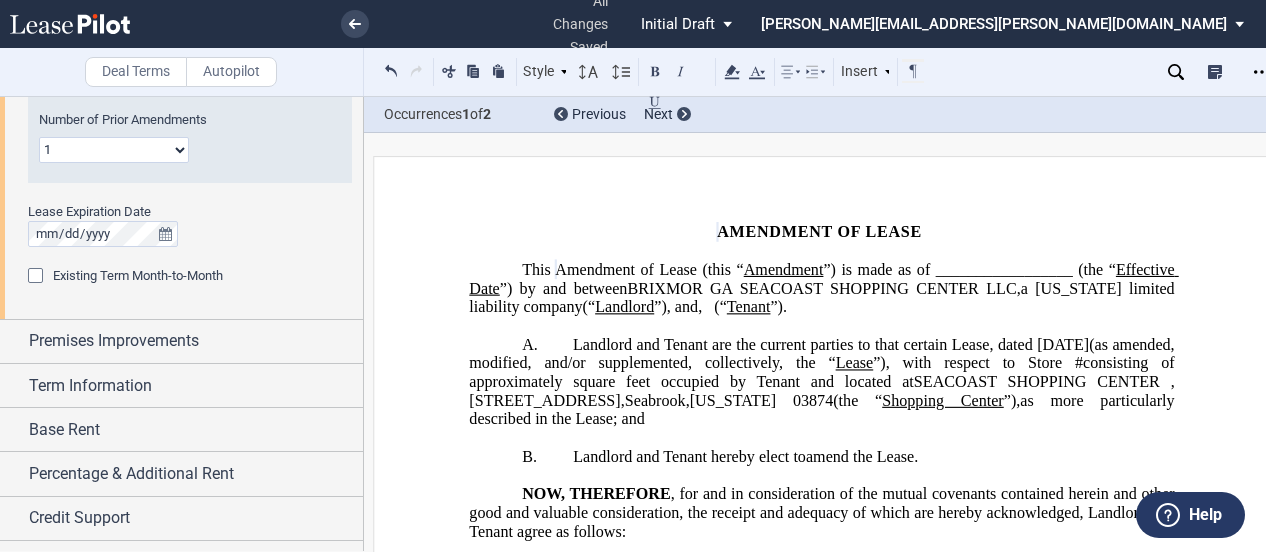 click at bounding box center [38, 278] 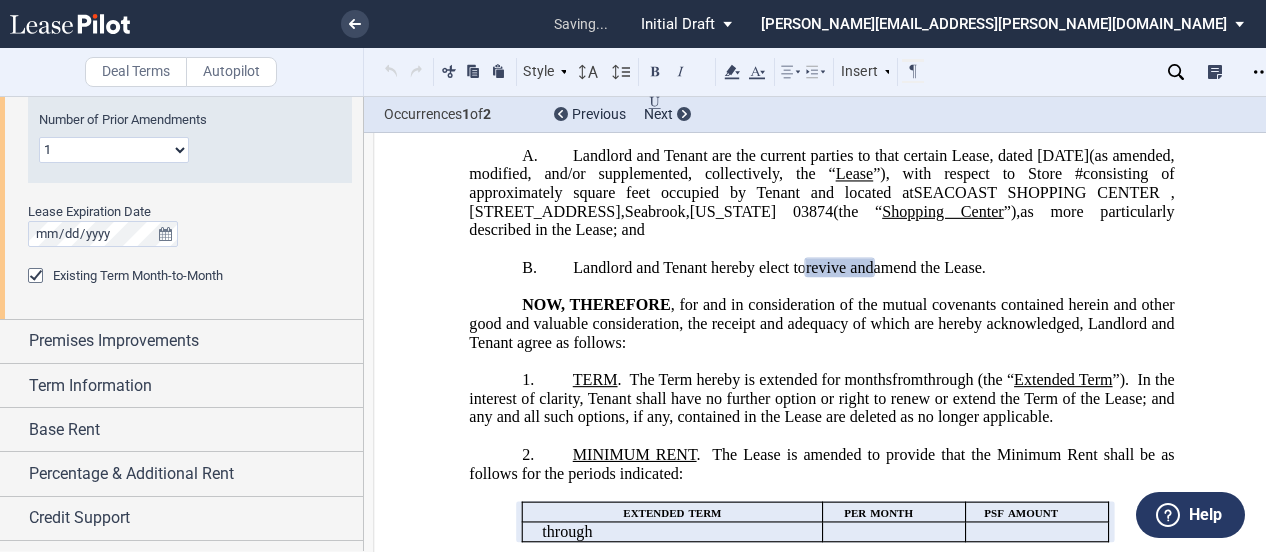 scroll, scrollTop: 196, scrollLeft: 0, axis: vertical 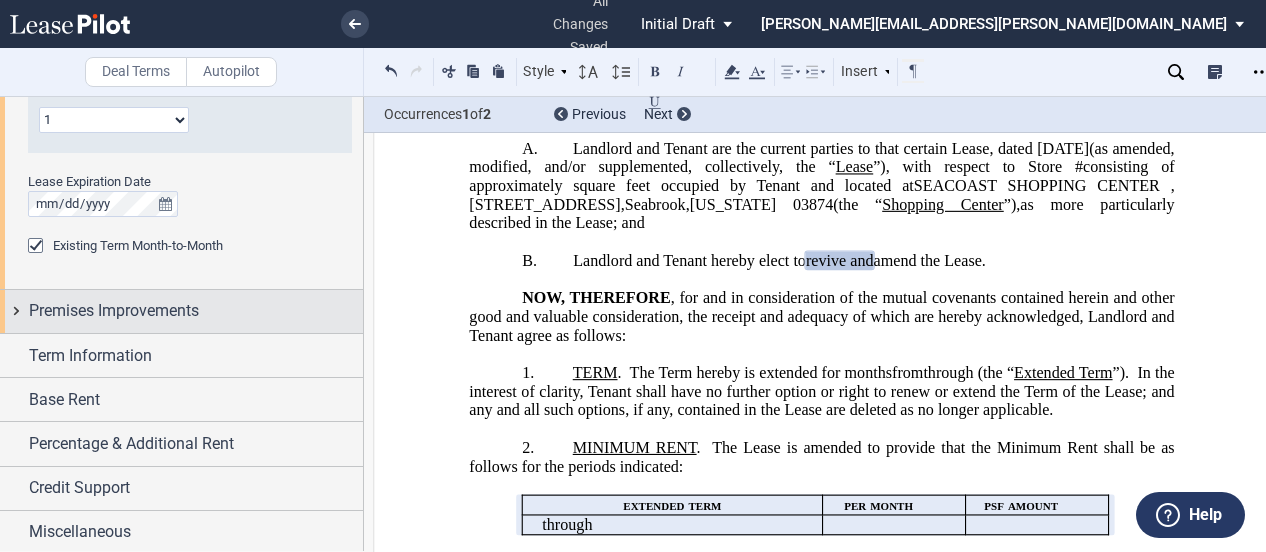click on "Premises Improvements" at bounding box center (114, 311) 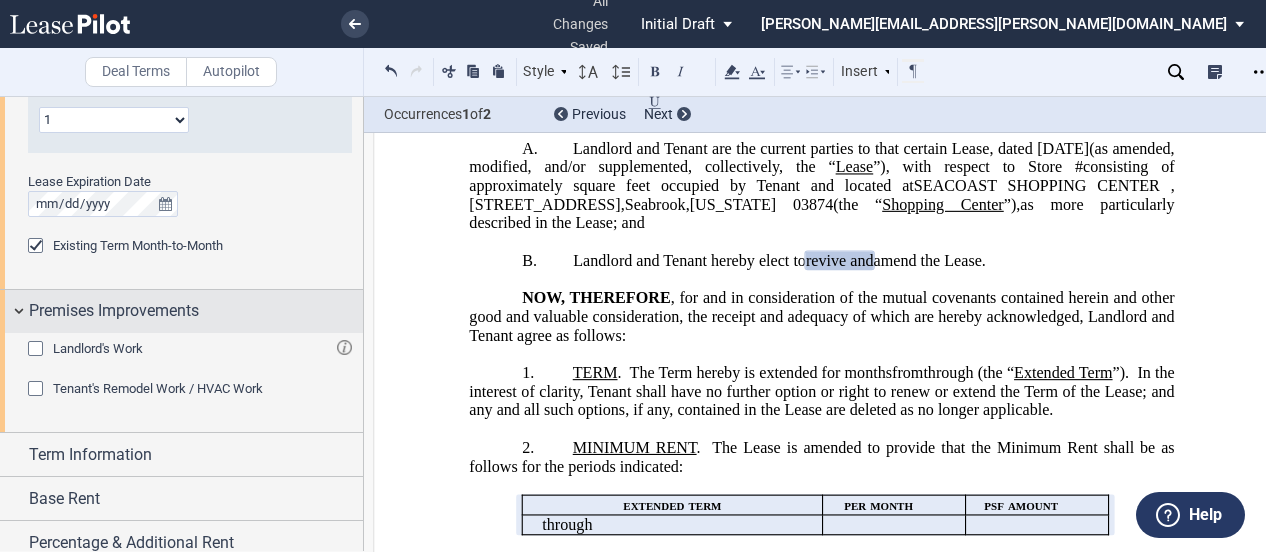 scroll, scrollTop: 1352, scrollLeft: 0, axis: vertical 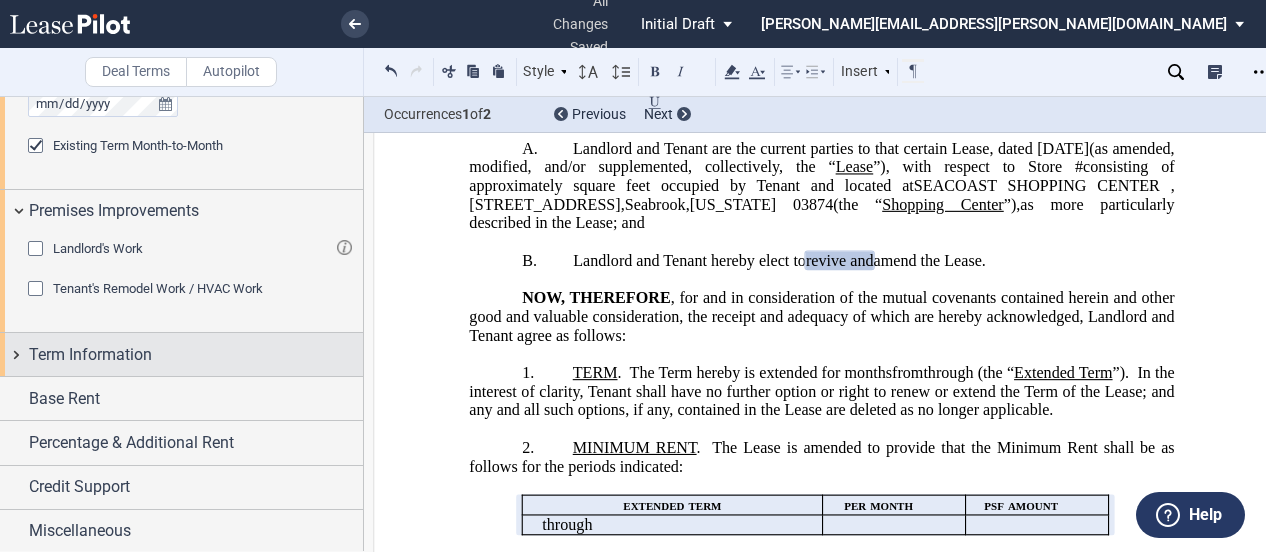 click on "Term Information" at bounding box center [196, 355] 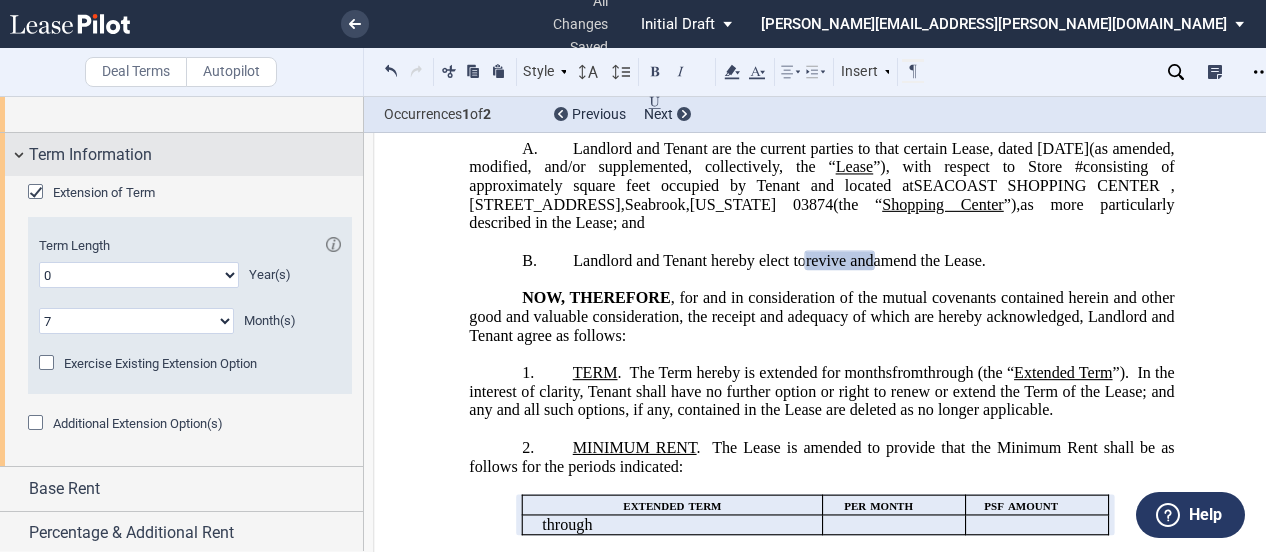 scroll, scrollTop: 1642, scrollLeft: 0, axis: vertical 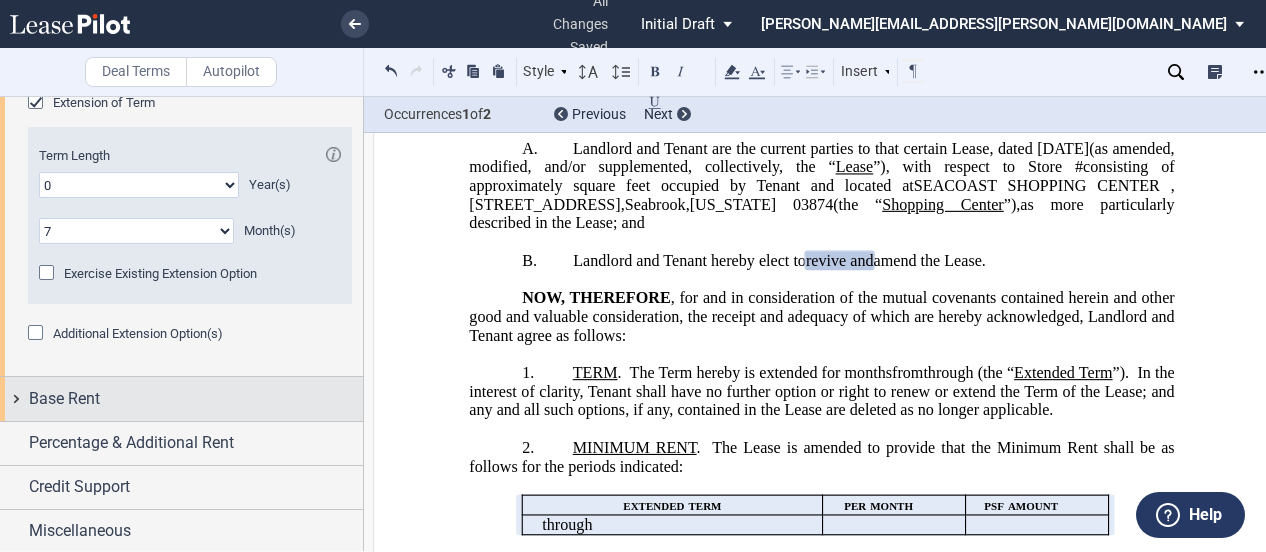 click on "Base Rent" at bounding box center [196, 399] 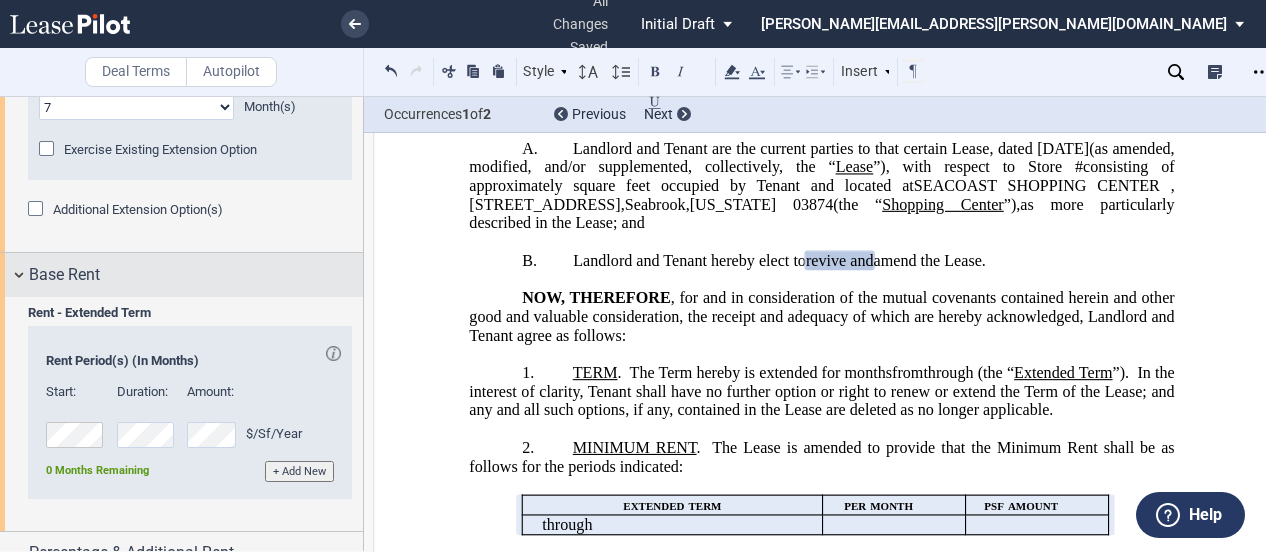 scroll, scrollTop: 1876, scrollLeft: 0, axis: vertical 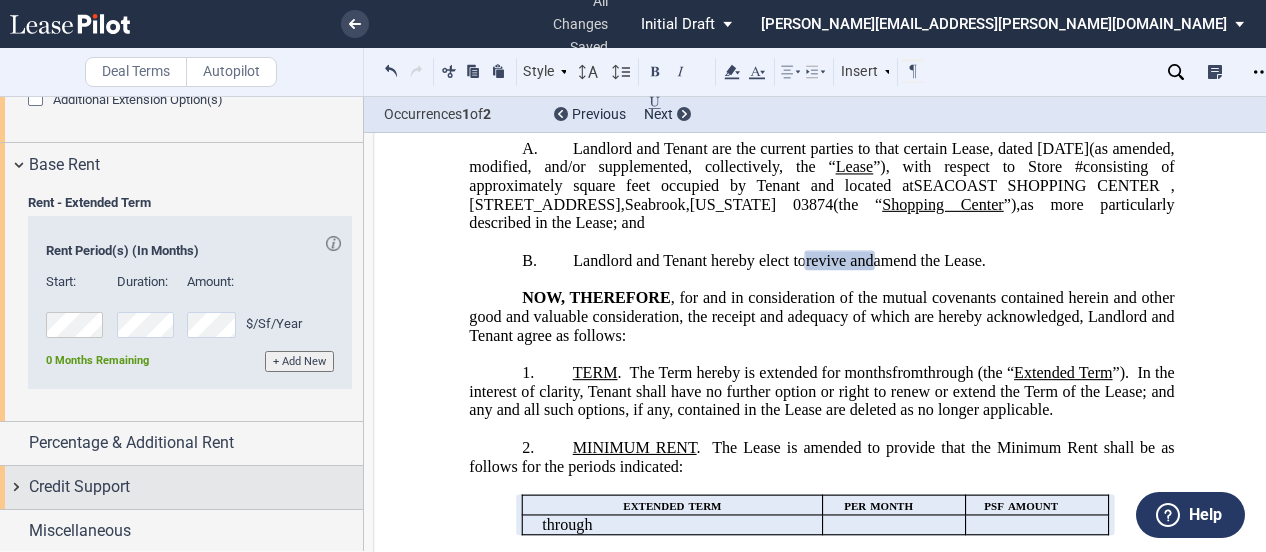 click on "Credit Support" at bounding box center [79, 487] 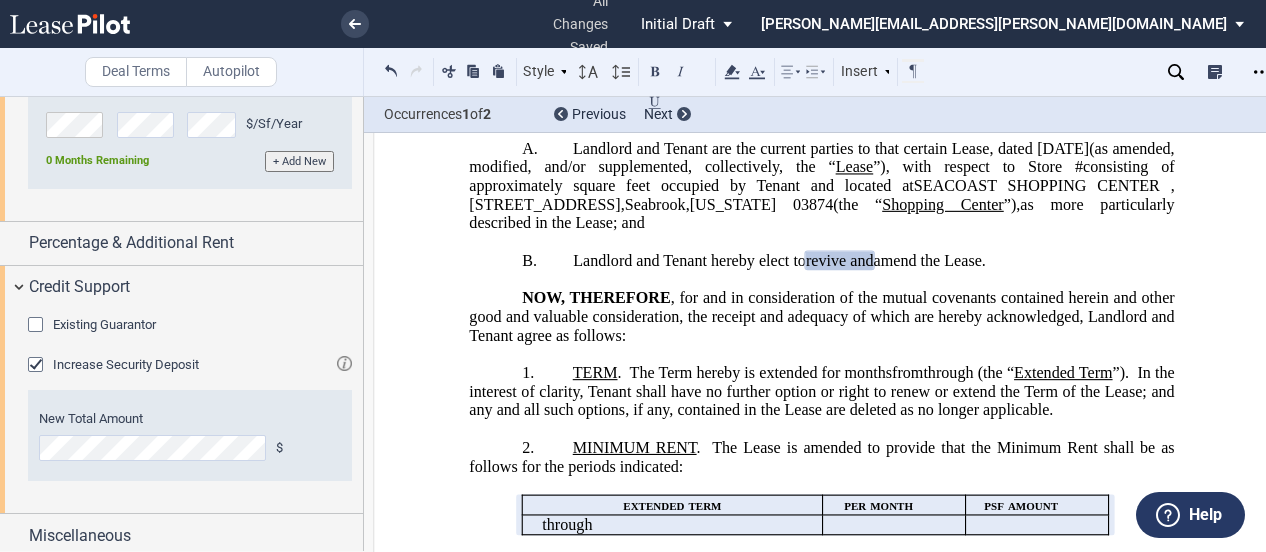 scroll, scrollTop: 2080, scrollLeft: 0, axis: vertical 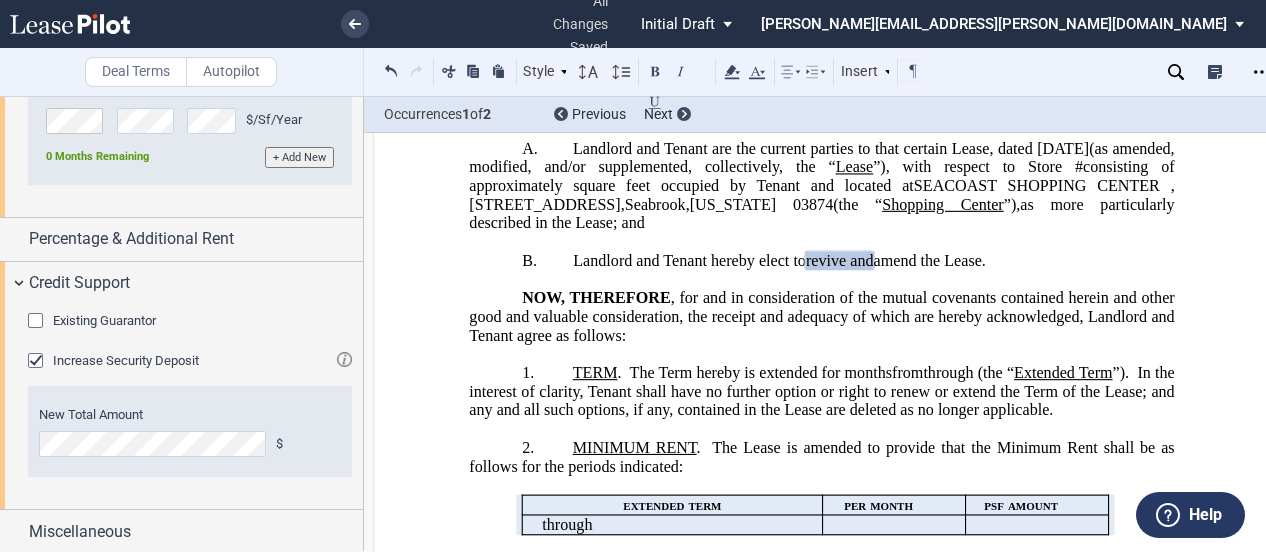 click 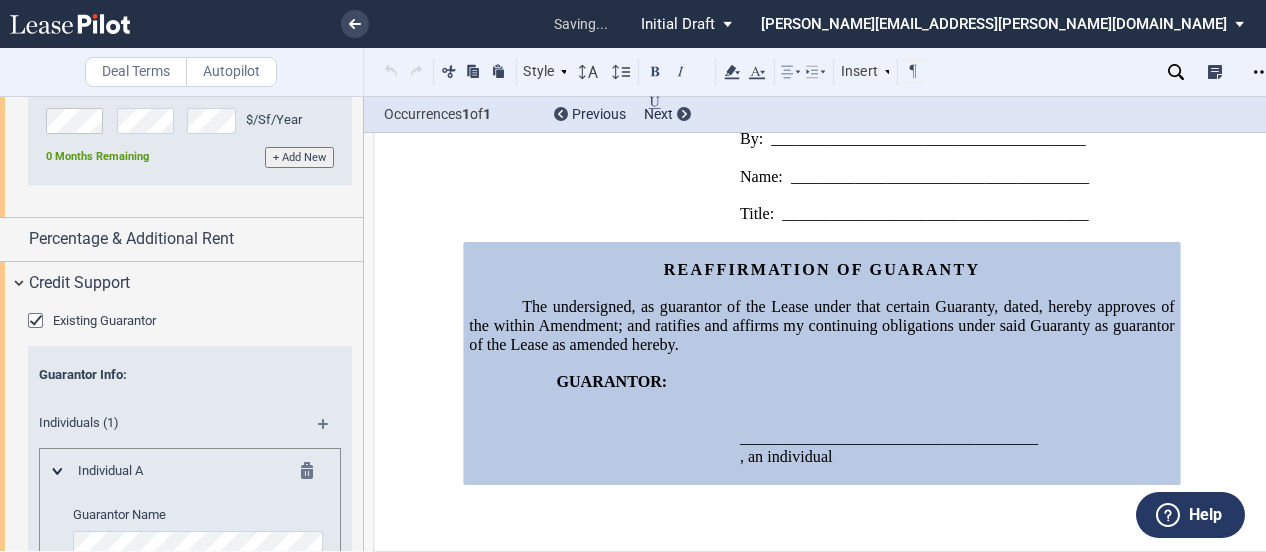 scroll, scrollTop: 2236, scrollLeft: 0, axis: vertical 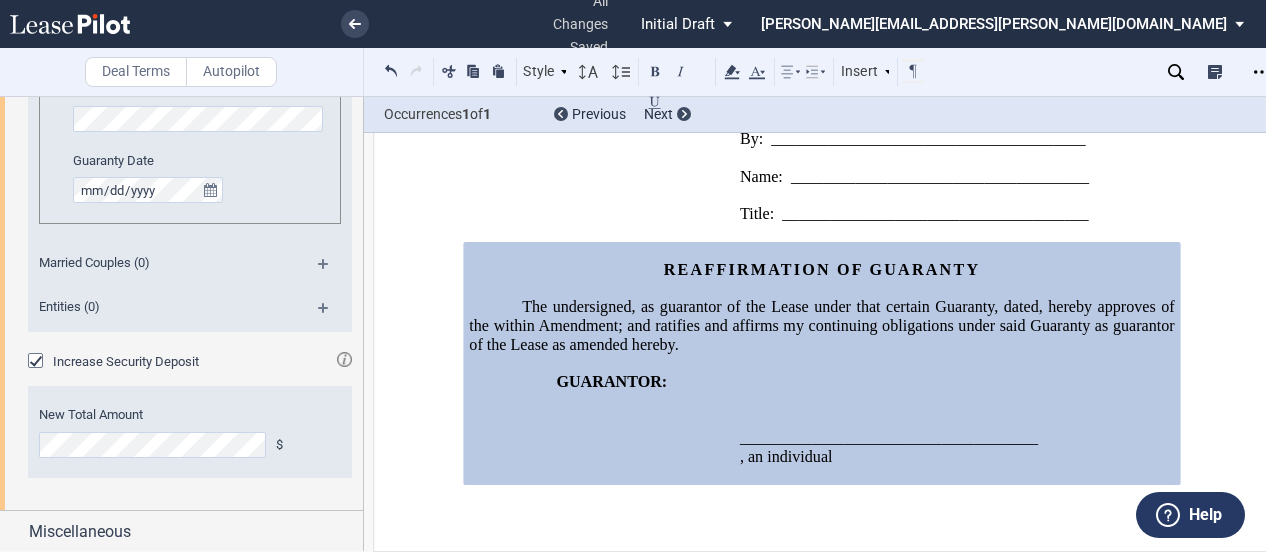 click on "Entities (0)" at bounding box center (163, 307) 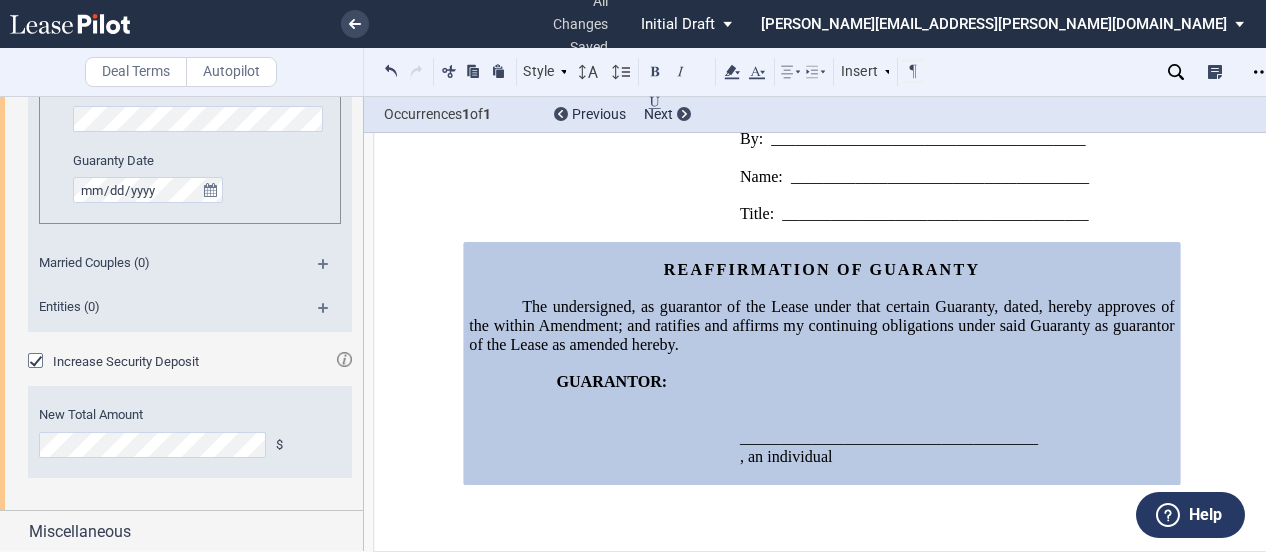 click at bounding box center (331, 315) 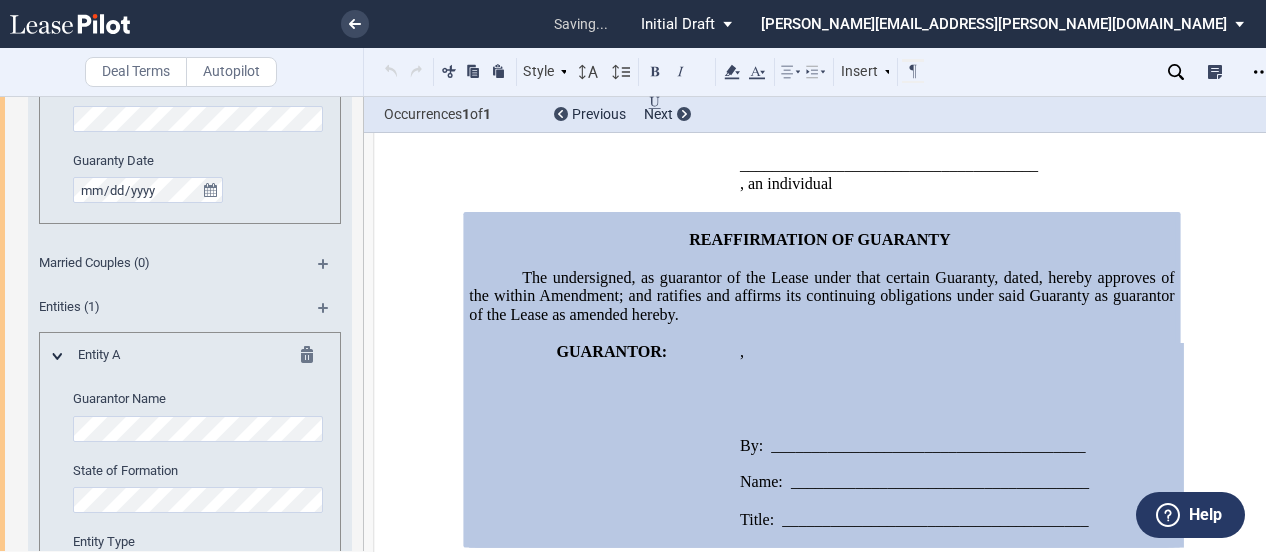 scroll, scrollTop: 2577, scrollLeft: 0, axis: vertical 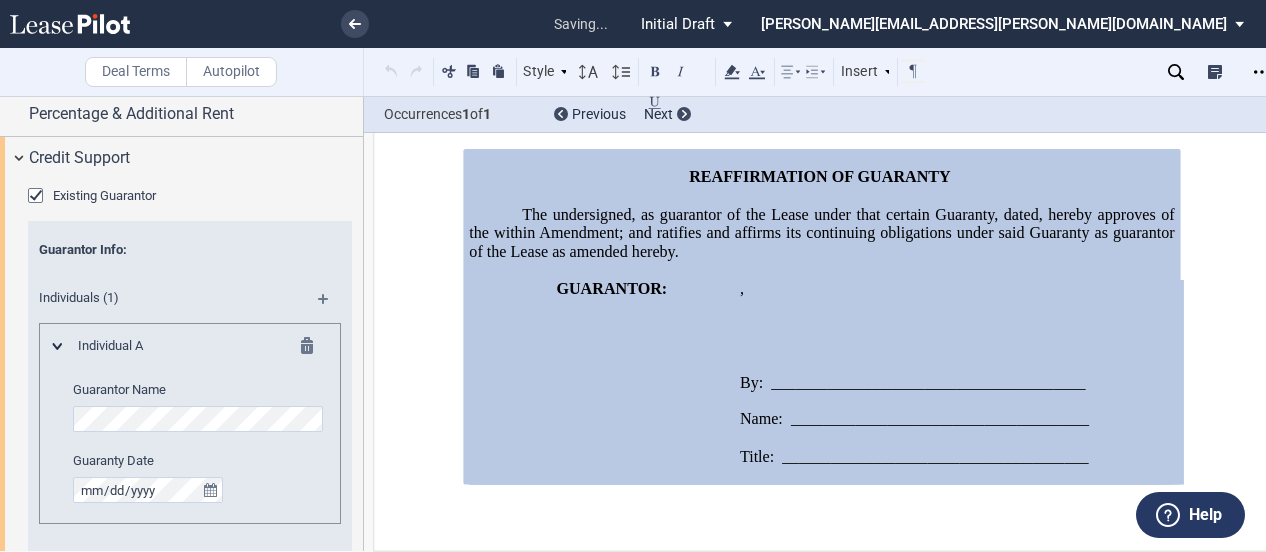 click at bounding box center (313, 349) 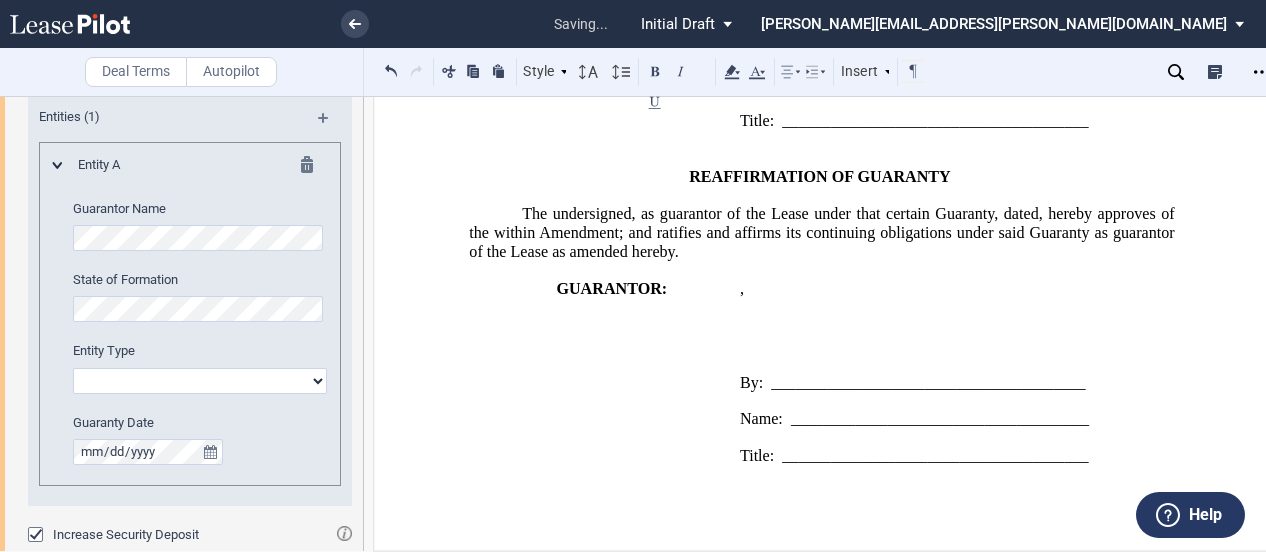 scroll, scrollTop: 2505, scrollLeft: 0, axis: vertical 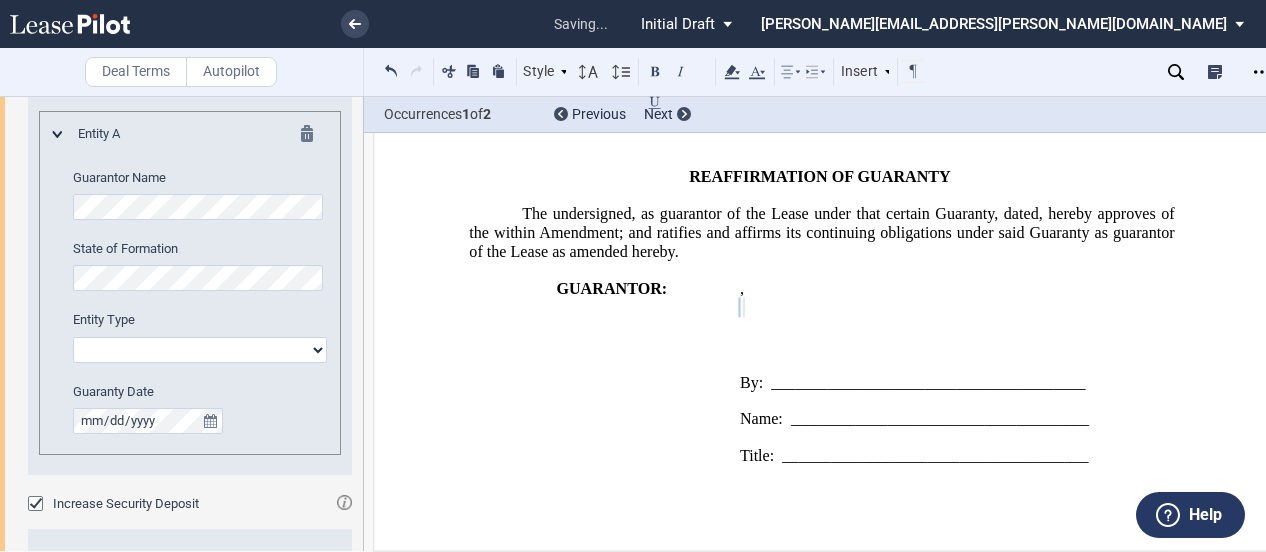 click on "Corporation
Limited Liability Company
General Partnership
Limited Partnership
Other" at bounding box center [200, 350] 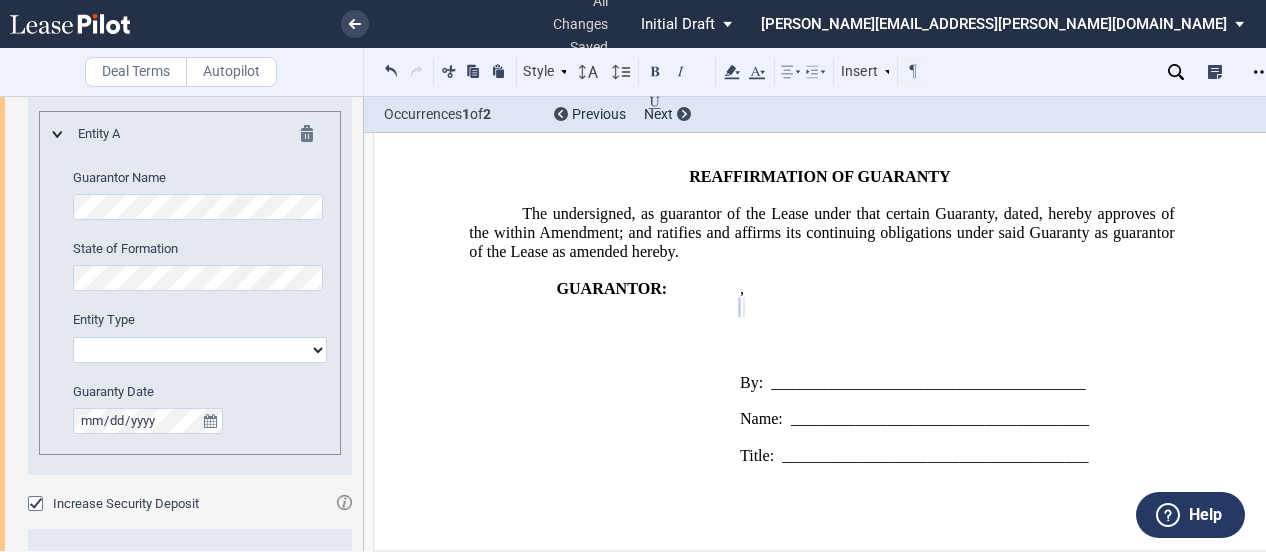 select on "corporation" 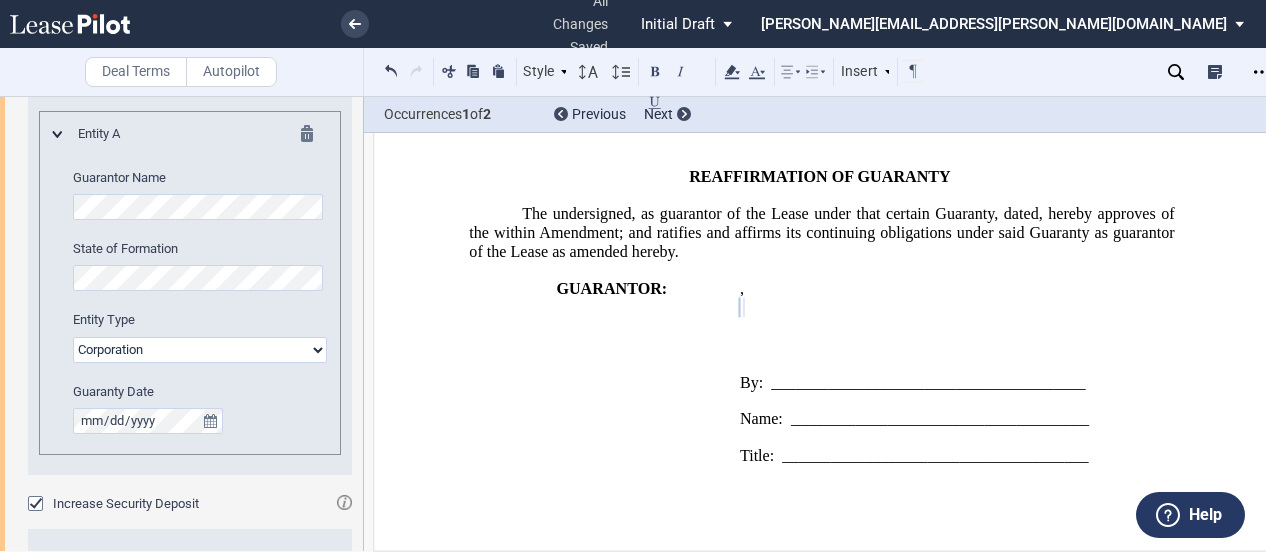 click on "Corporation
Limited Liability Company
General Partnership
Limited Partnership
Other" at bounding box center (200, 350) 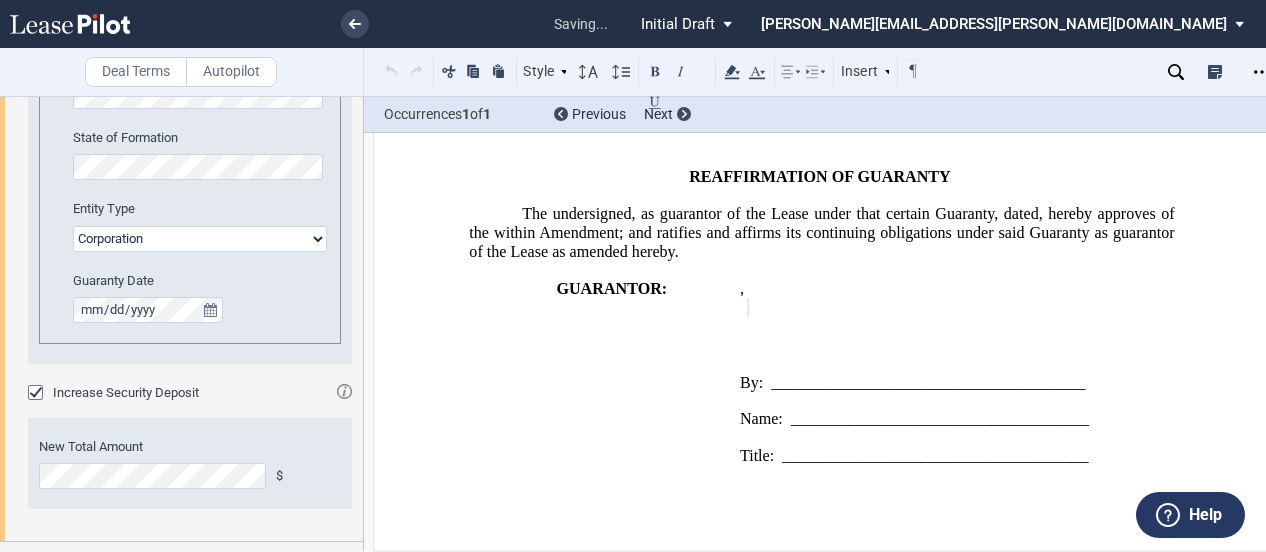 scroll, scrollTop: 2647, scrollLeft: 0, axis: vertical 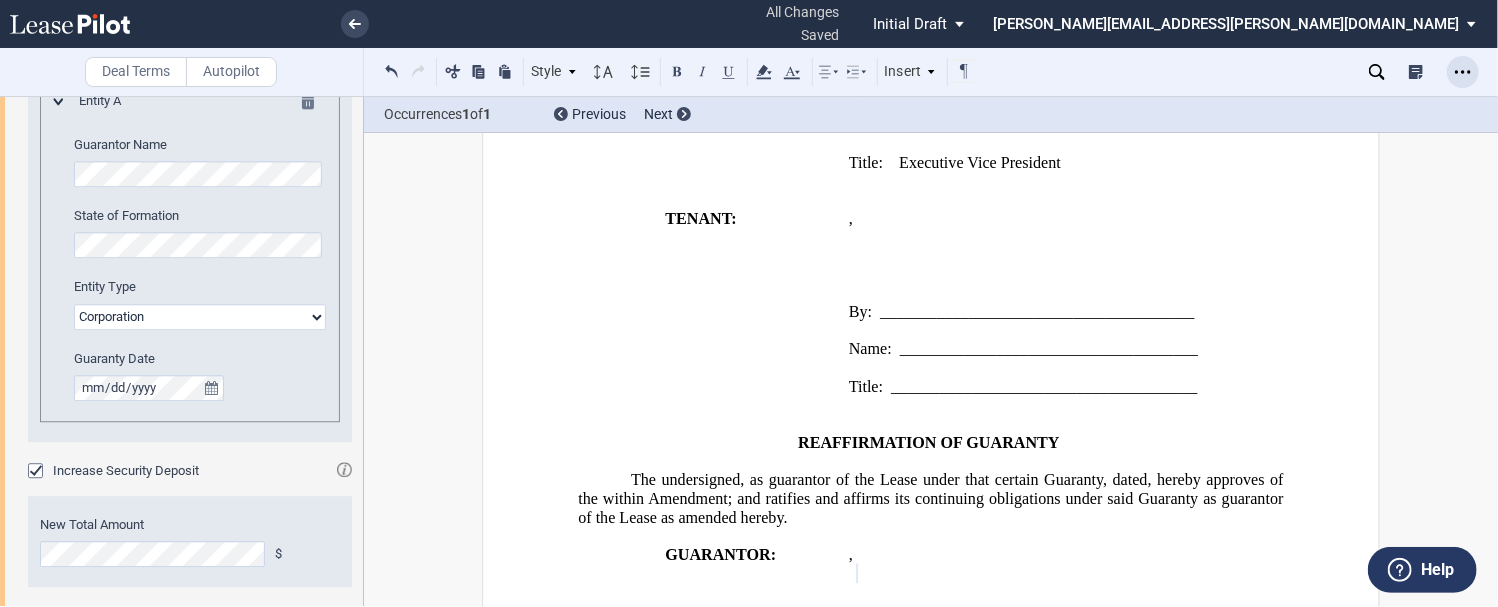 click at bounding box center [1463, 72] 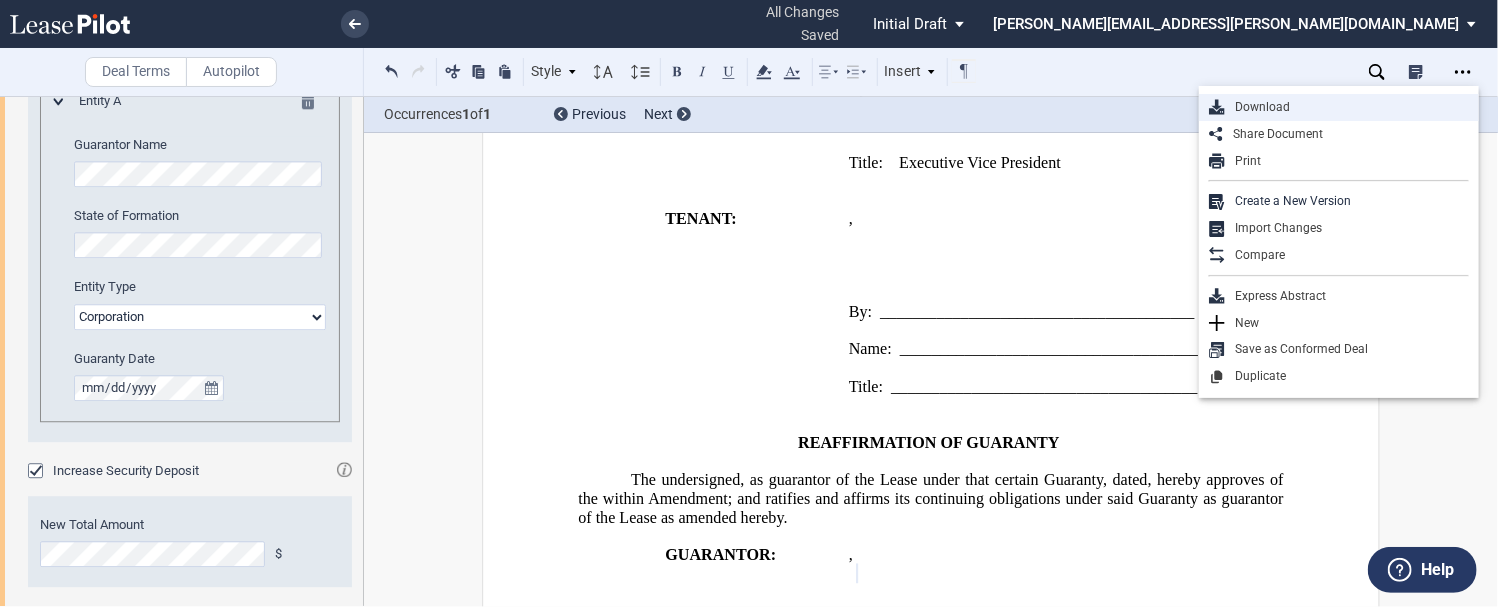 click on "Download" at bounding box center (1347, 107) 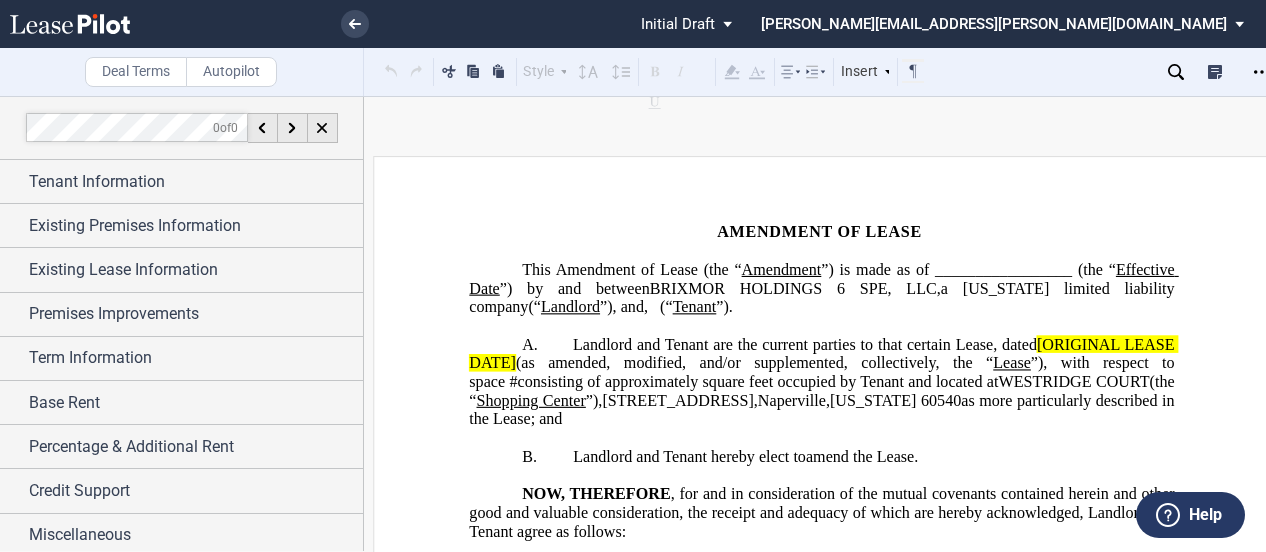 scroll, scrollTop: 0, scrollLeft: 0, axis: both 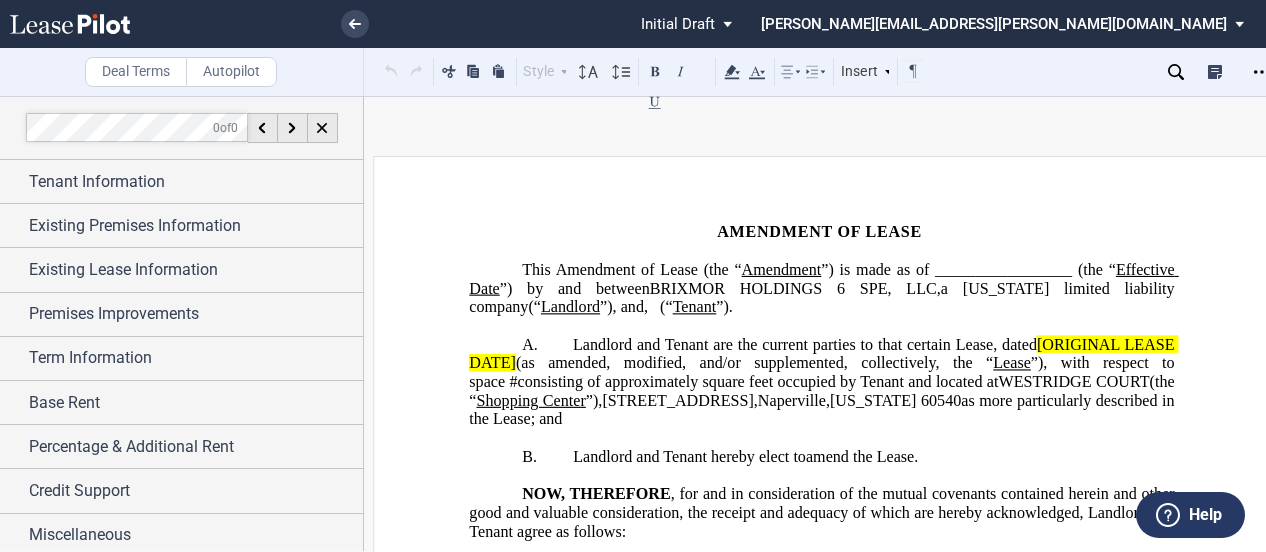 click on "Amendment of Lease (the “" 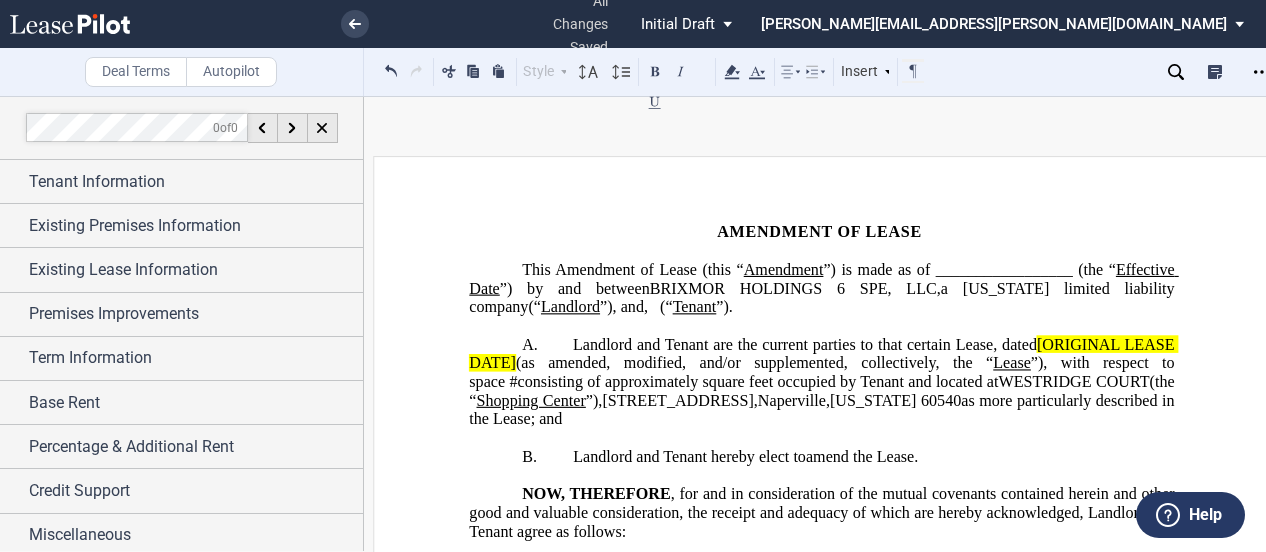 scroll, scrollTop: 100, scrollLeft: 0, axis: vertical 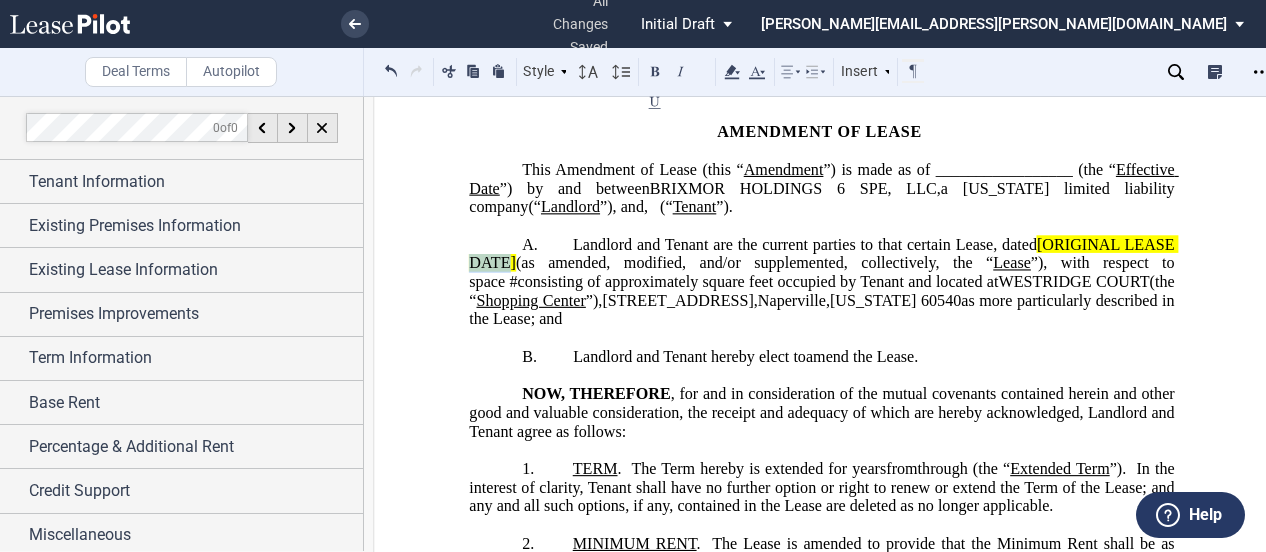 drag, startPoint x: 505, startPoint y: 283, endPoint x: 449, endPoint y: 280, distance: 56.0803 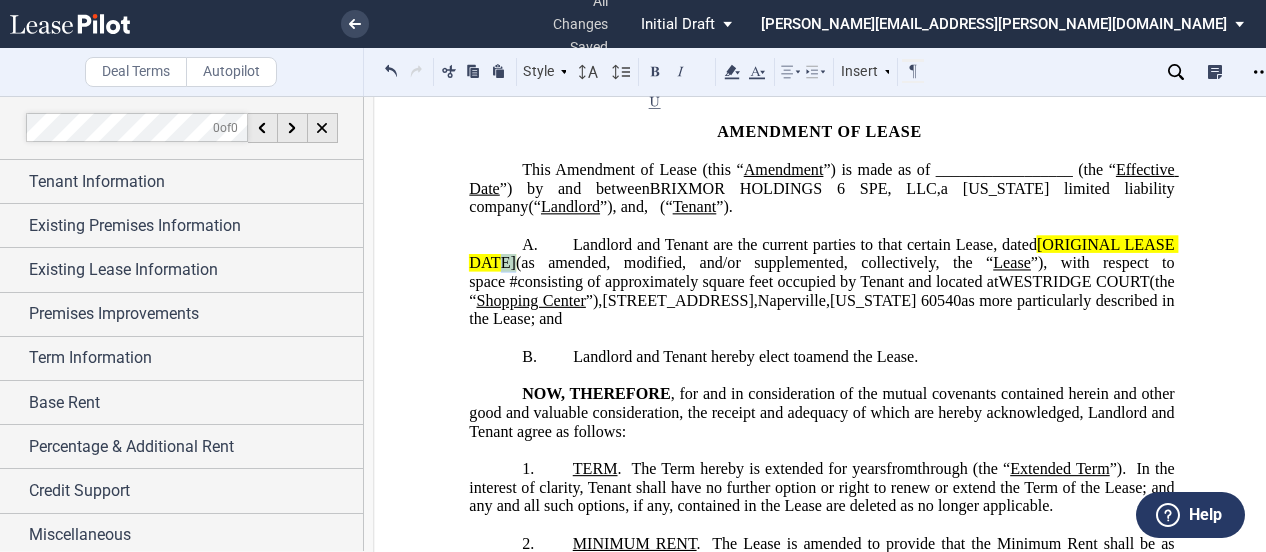drag, startPoint x: 512, startPoint y: 283, endPoint x: 497, endPoint y: 278, distance: 15.811388 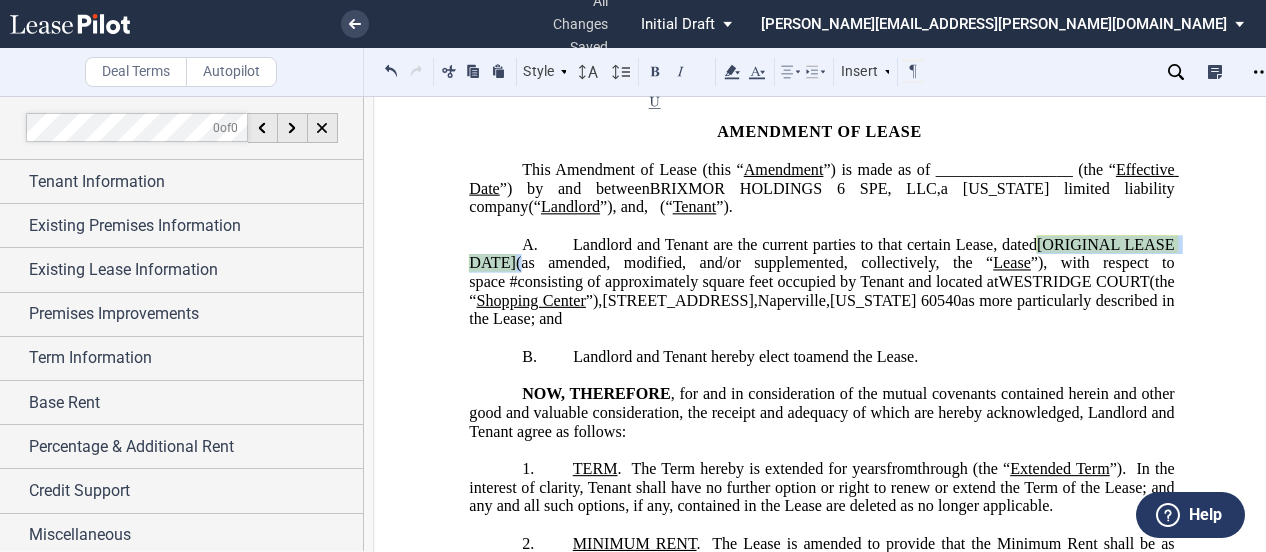 drag, startPoint x: 514, startPoint y: 282, endPoint x: 1033, endPoint y: 264, distance: 519.3121 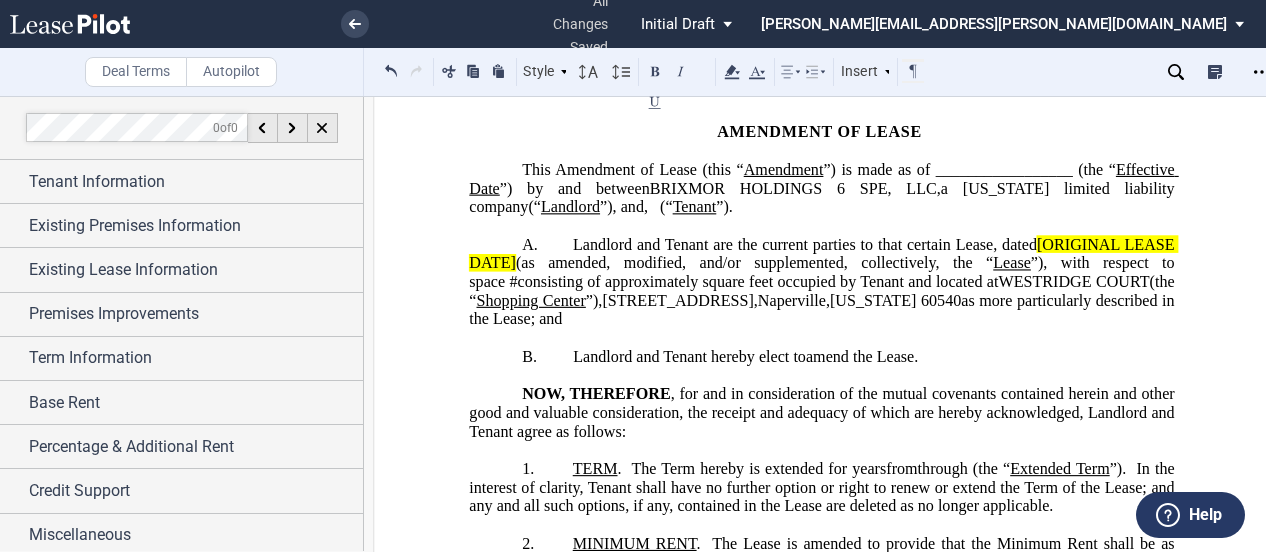 type 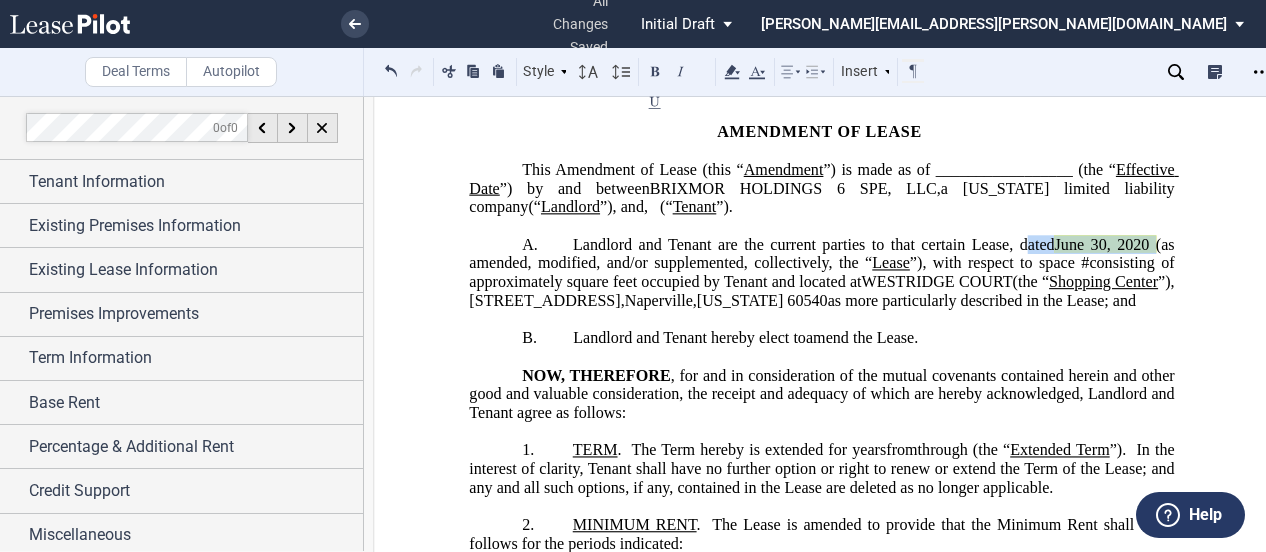 drag, startPoint x: 1153, startPoint y: 261, endPoint x: 1016, endPoint y: 270, distance: 137.2953 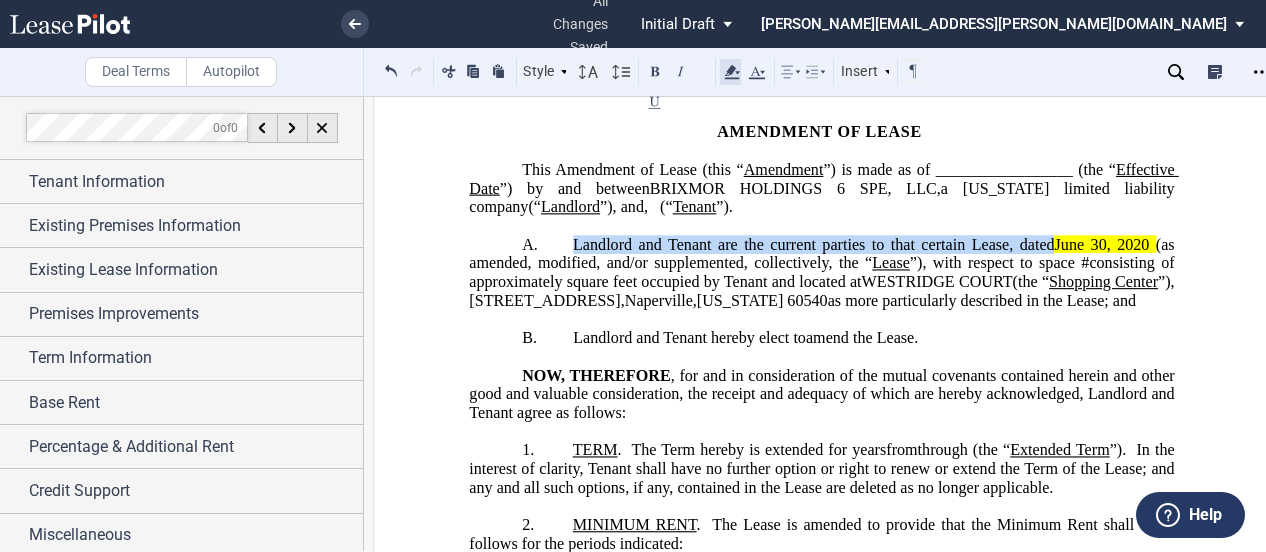 click 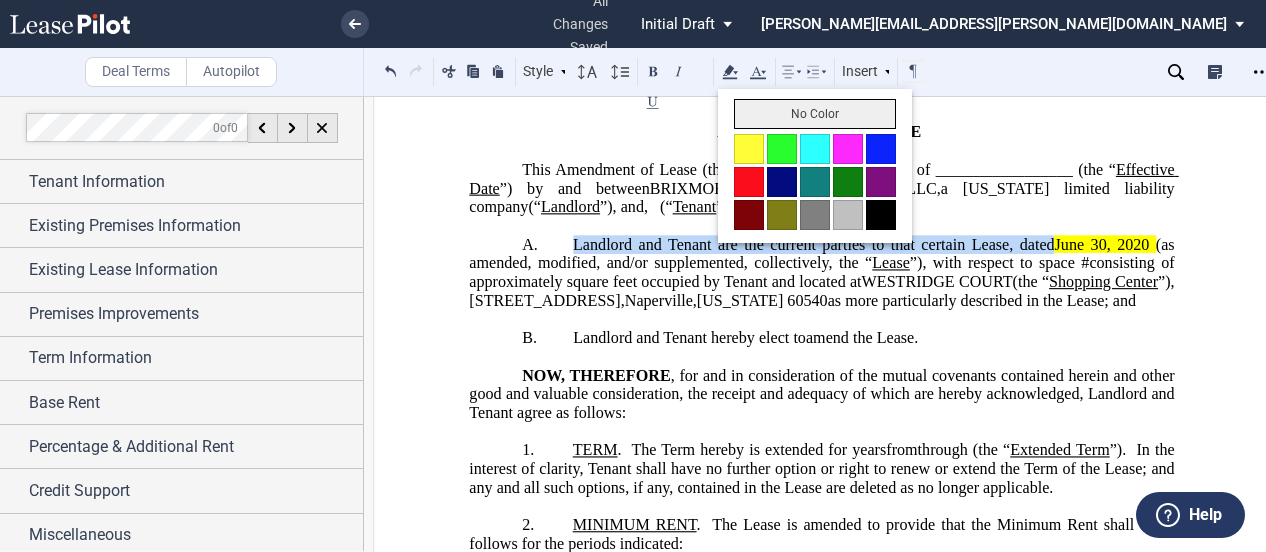 click on "No Color" at bounding box center (815, 114) 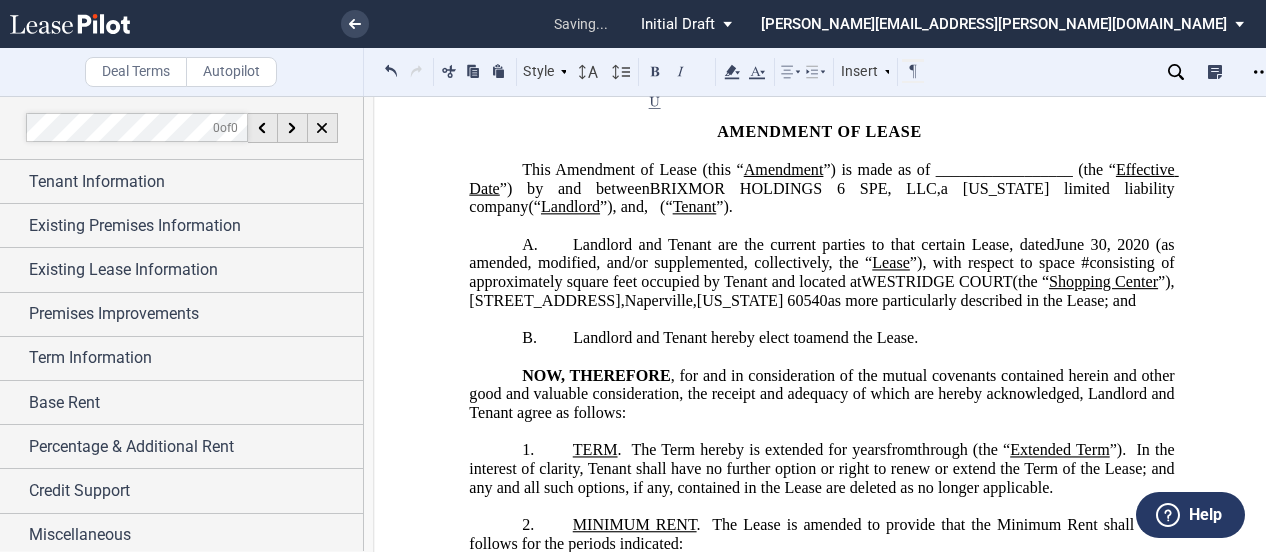 click on "Landlord and Tenant are the current parties to that certain Lease, dated" 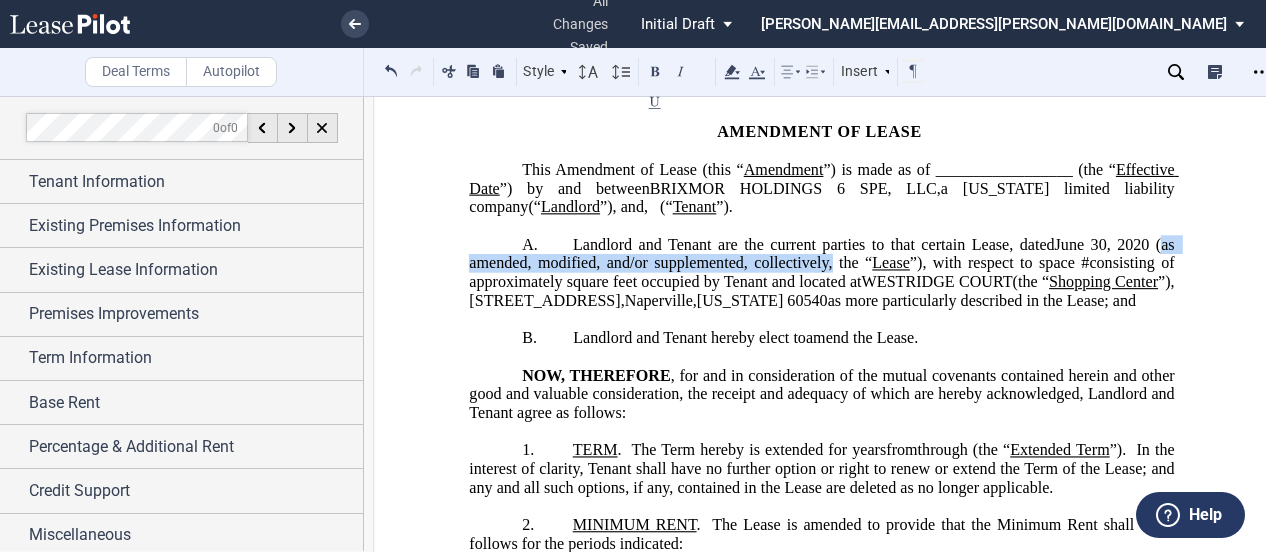 drag, startPoint x: 822, startPoint y: 285, endPoint x: 1156, endPoint y: 264, distance: 334.65952 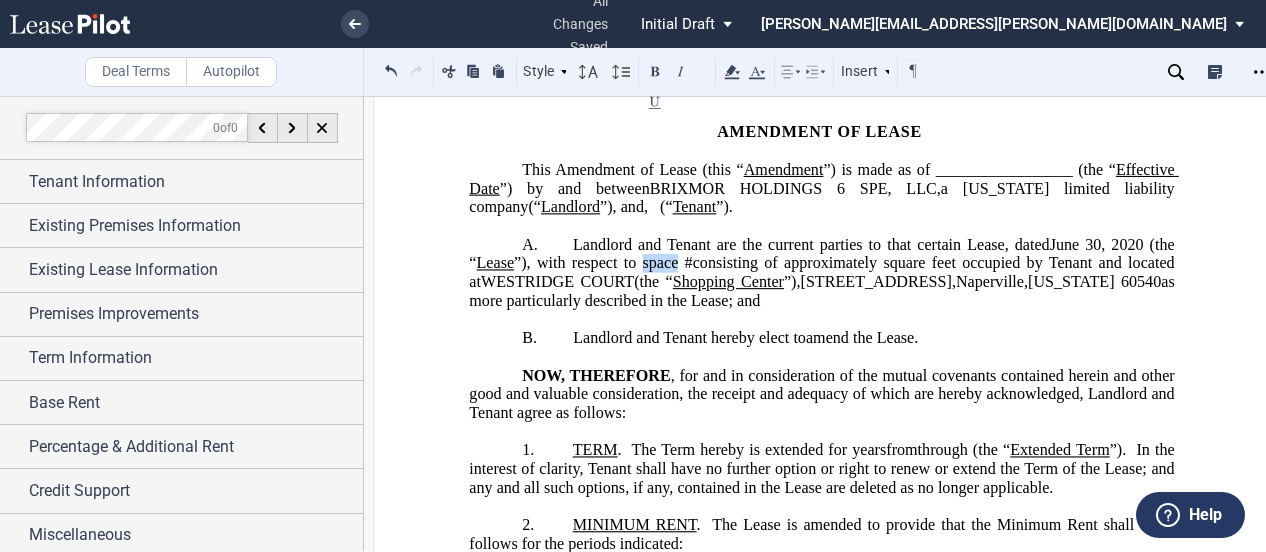 drag, startPoint x: 672, startPoint y: 287, endPoint x: 637, endPoint y: 284, distance: 35.128338 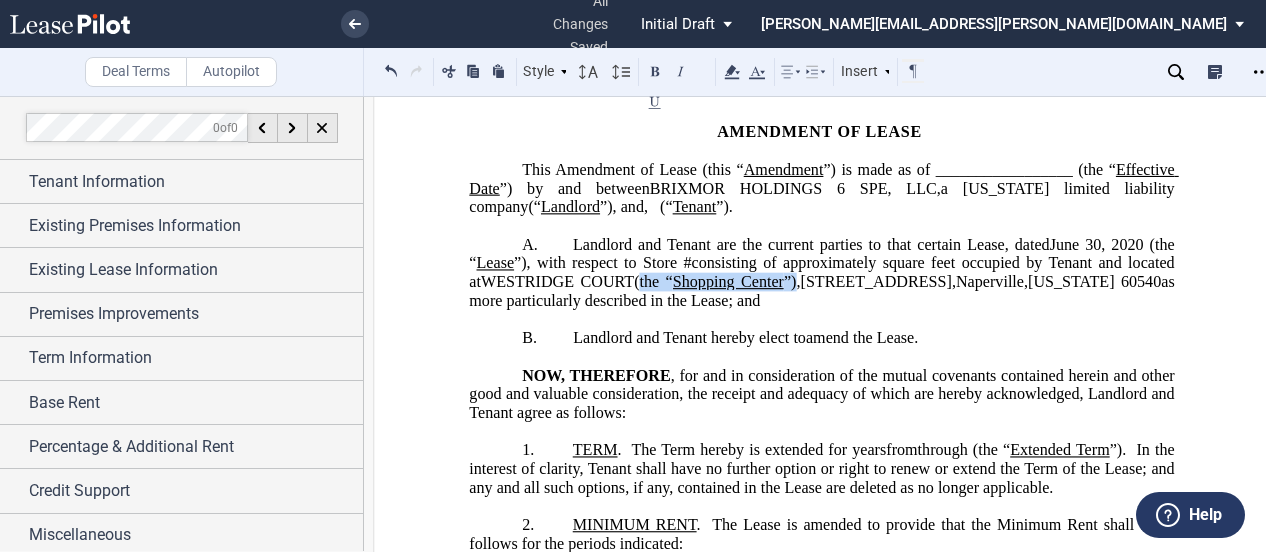 drag, startPoint x: 849, startPoint y: 305, endPoint x: 690, endPoint y: 306, distance: 159.00314 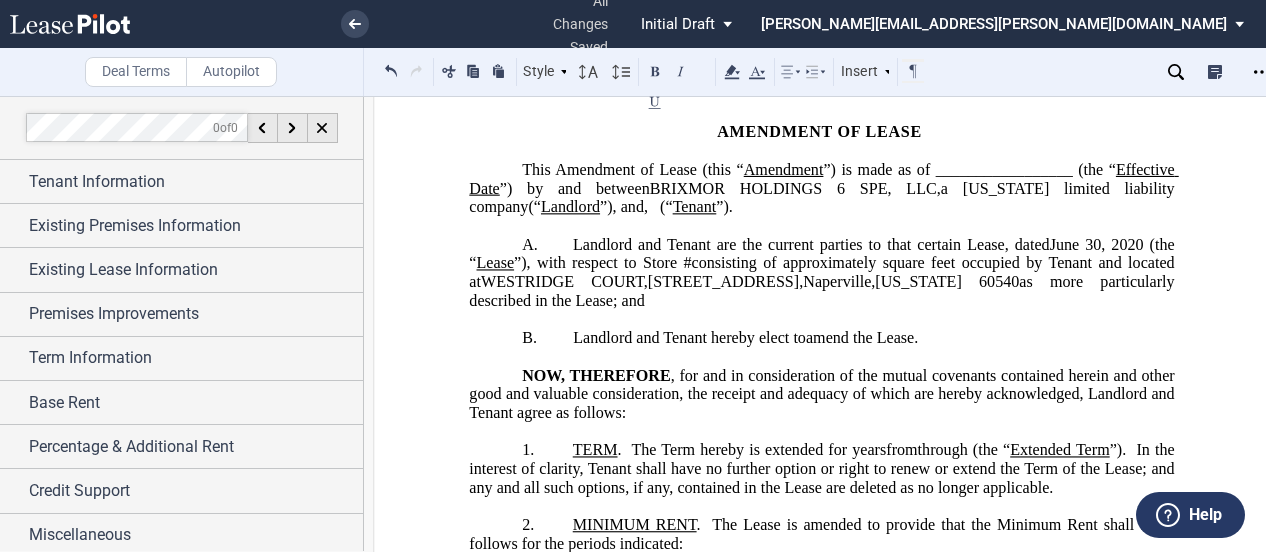 click on "as more particularly described in the Lease; and" 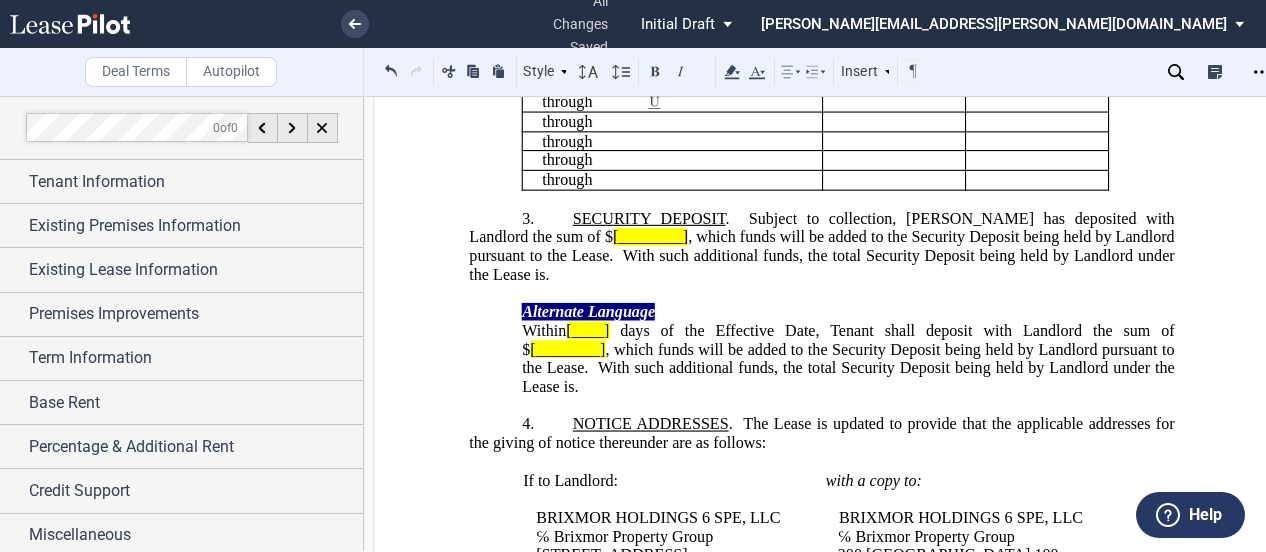 scroll, scrollTop: 700, scrollLeft: 0, axis: vertical 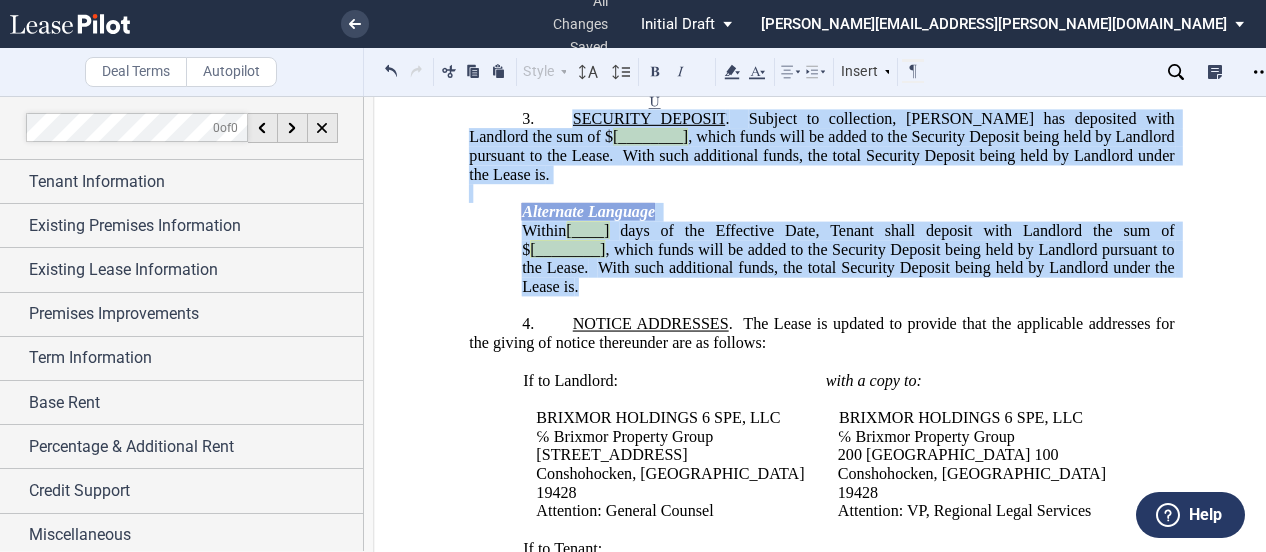 drag, startPoint x: 679, startPoint y: 428, endPoint x: 570, endPoint y: 259, distance: 201.10196 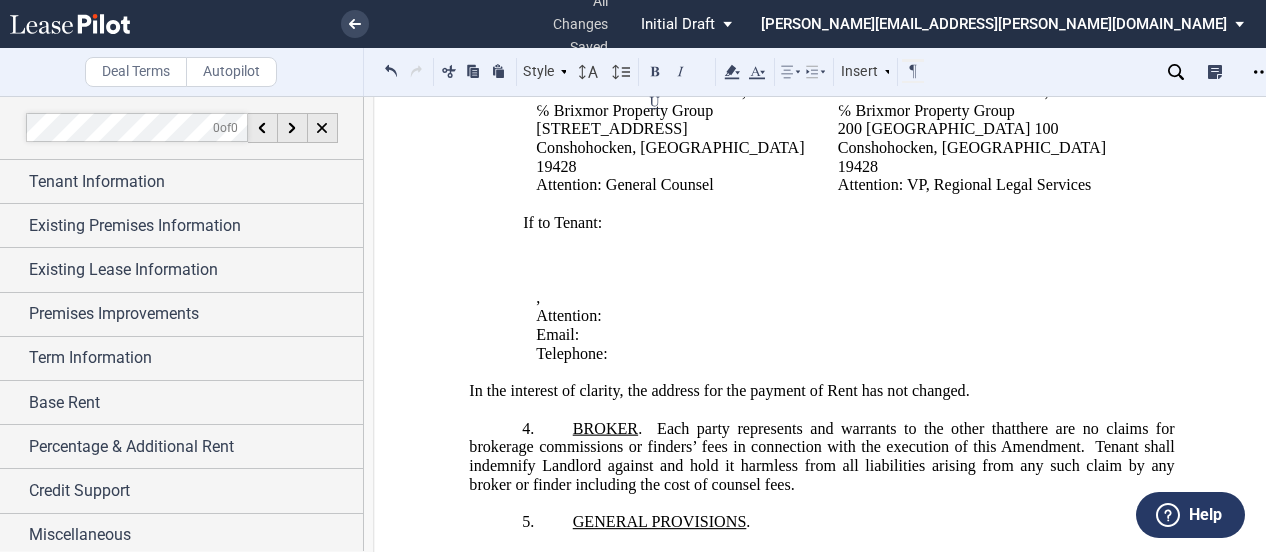 scroll, scrollTop: 439, scrollLeft: 0, axis: vertical 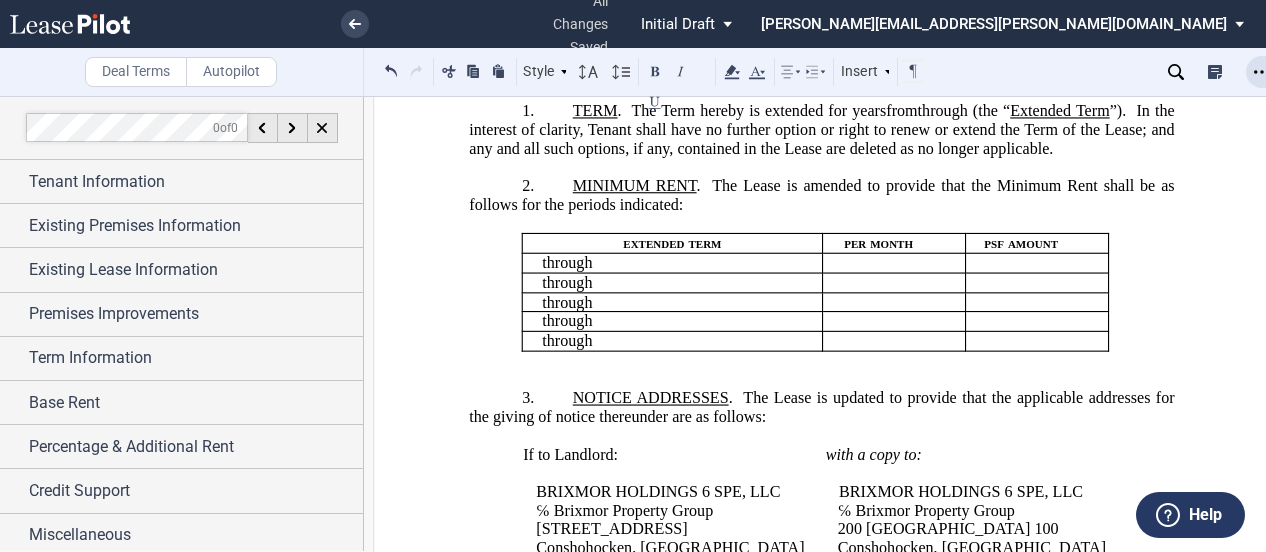 click 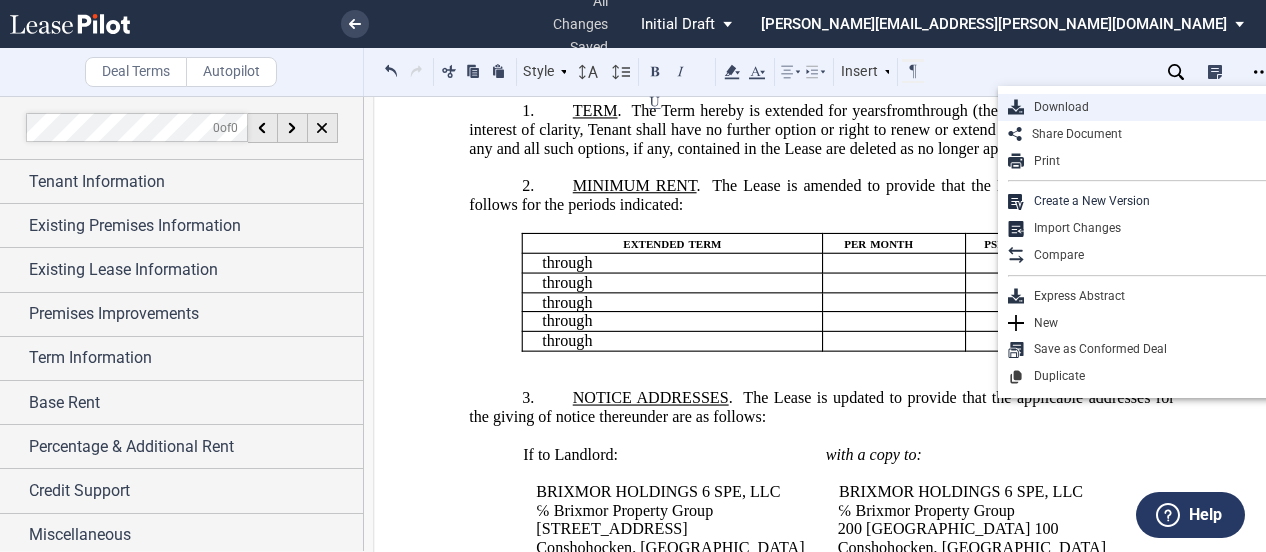 click on "Download" at bounding box center [1146, 107] 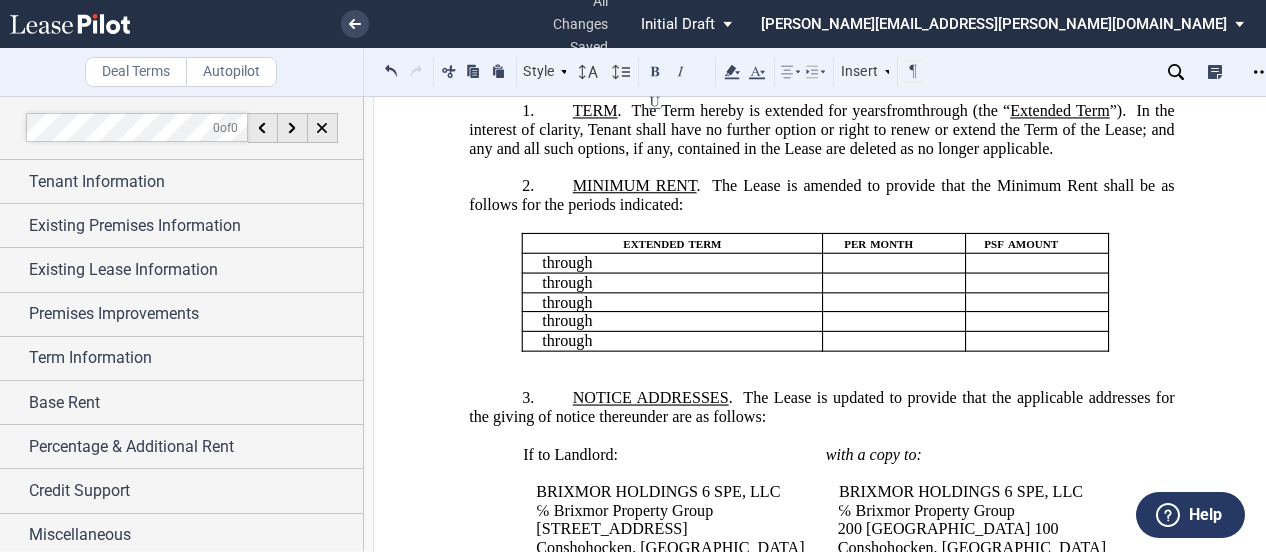 click on "1.                     TERM .    The Term hereby is extended for  [_______]   years   ﻿ ﻿   ﻿ ﻿  year s   ﻿ ﻿  months   ﻿ ﻿  month s   ﻿ ﻿  months  from  ﻿ ﻿  through  [__________]   ﻿ ﻿   ﻿ ﻿   ﻿ ﻿  (the “ Extended Term ”).    In the interest of clarity, Tenant shall have no further option or right to renew or extend the Term of the Lease; and any and all such options, if any, contained in the Lease are deleted as no longer applicable  except as set forth in Section   ﻿ ﻿ ." at bounding box center [821, 130] 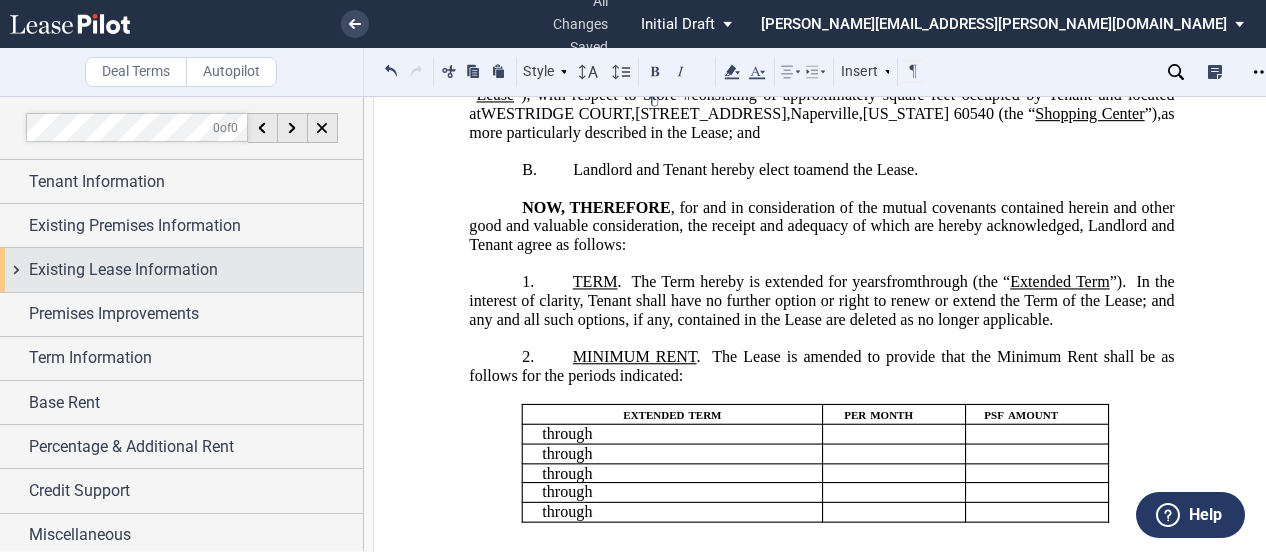 scroll, scrollTop: 300, scrollLeft: 0, axis: vertical 